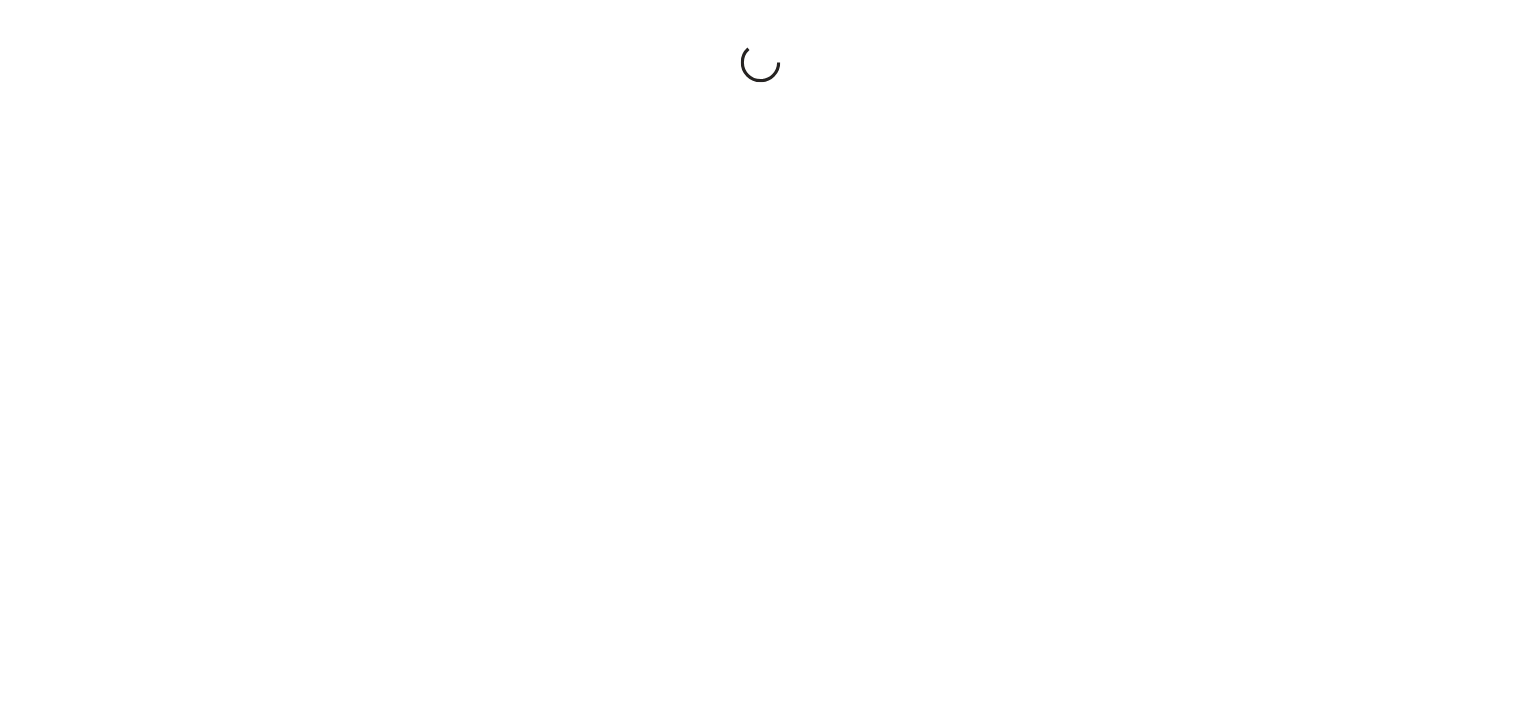 scroll, scrollTop: 0, scrollLeft: 0, axis: both 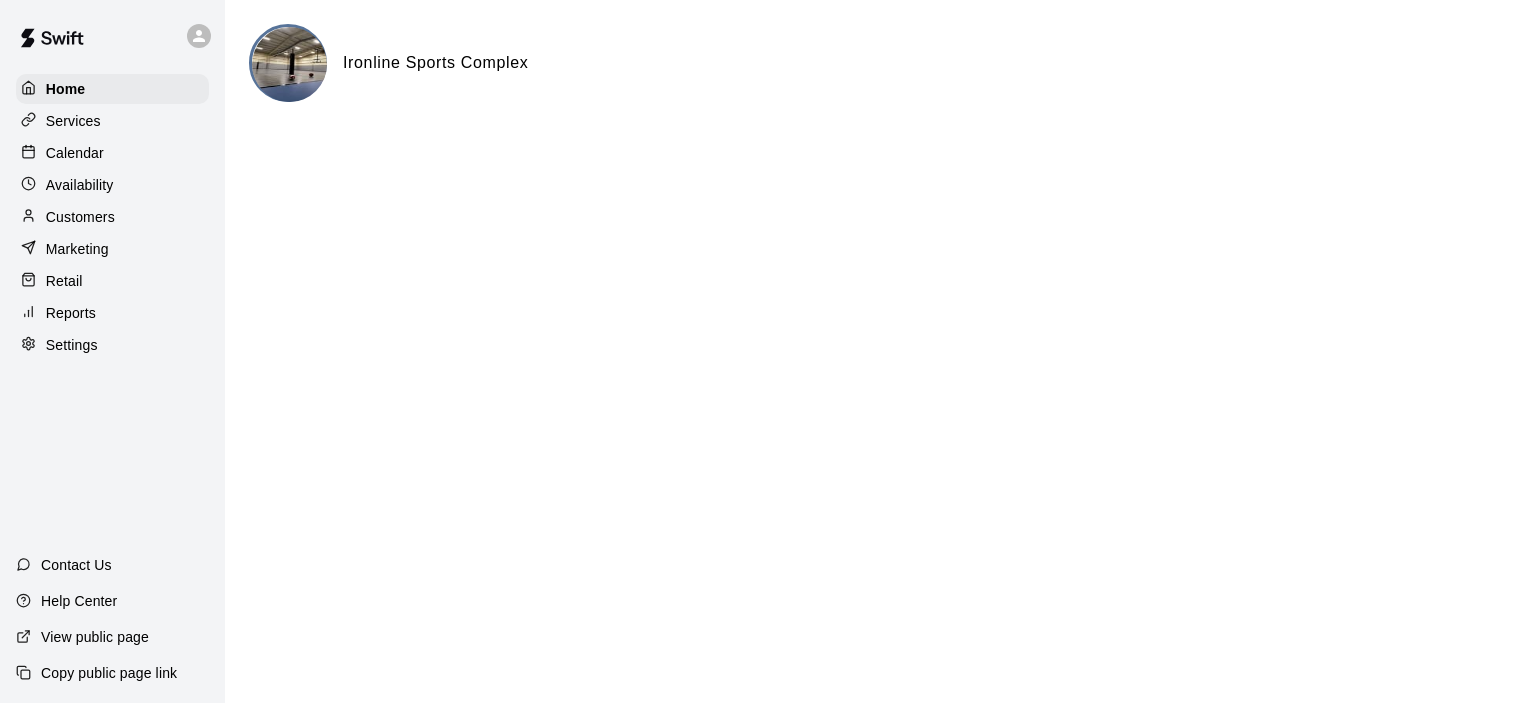 click on "Settings" at bounding box center (72, 345) 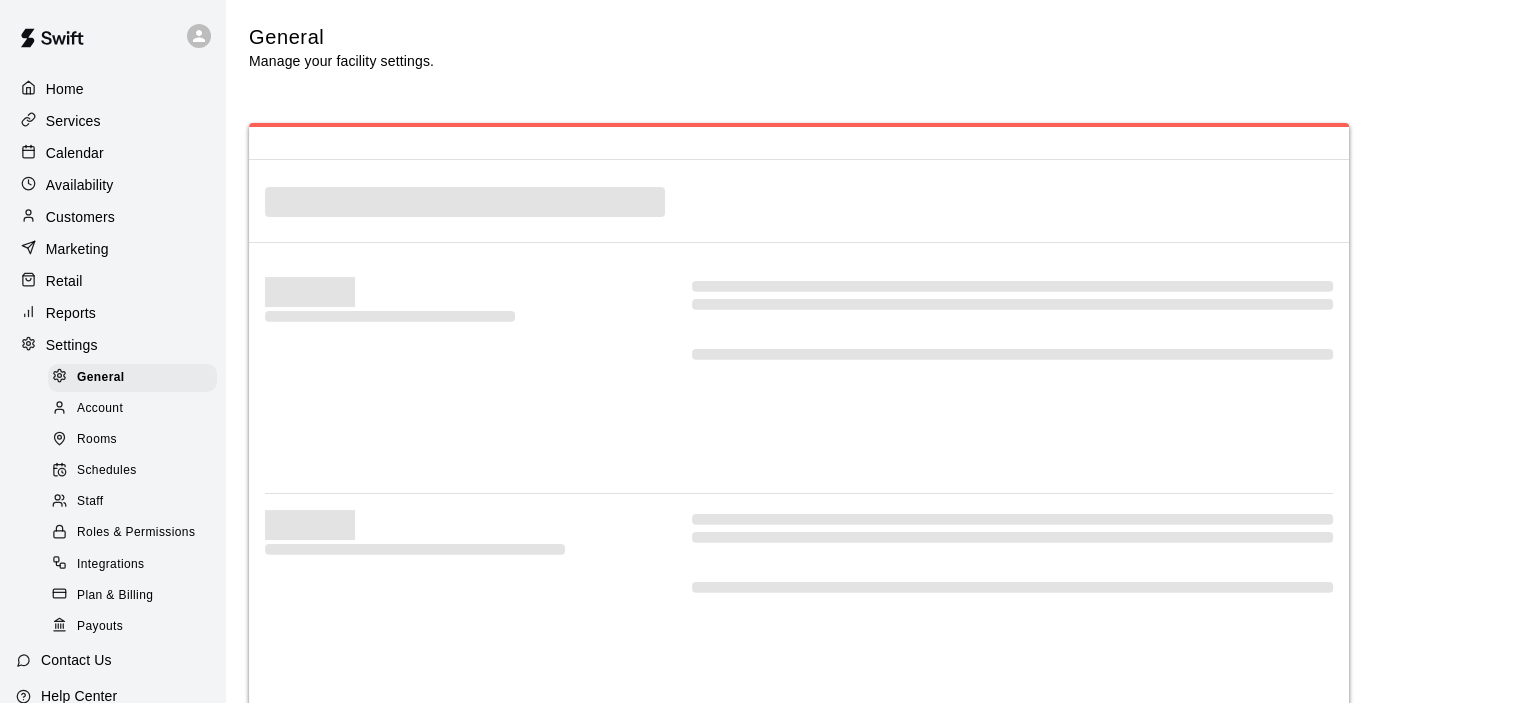 select on "**" 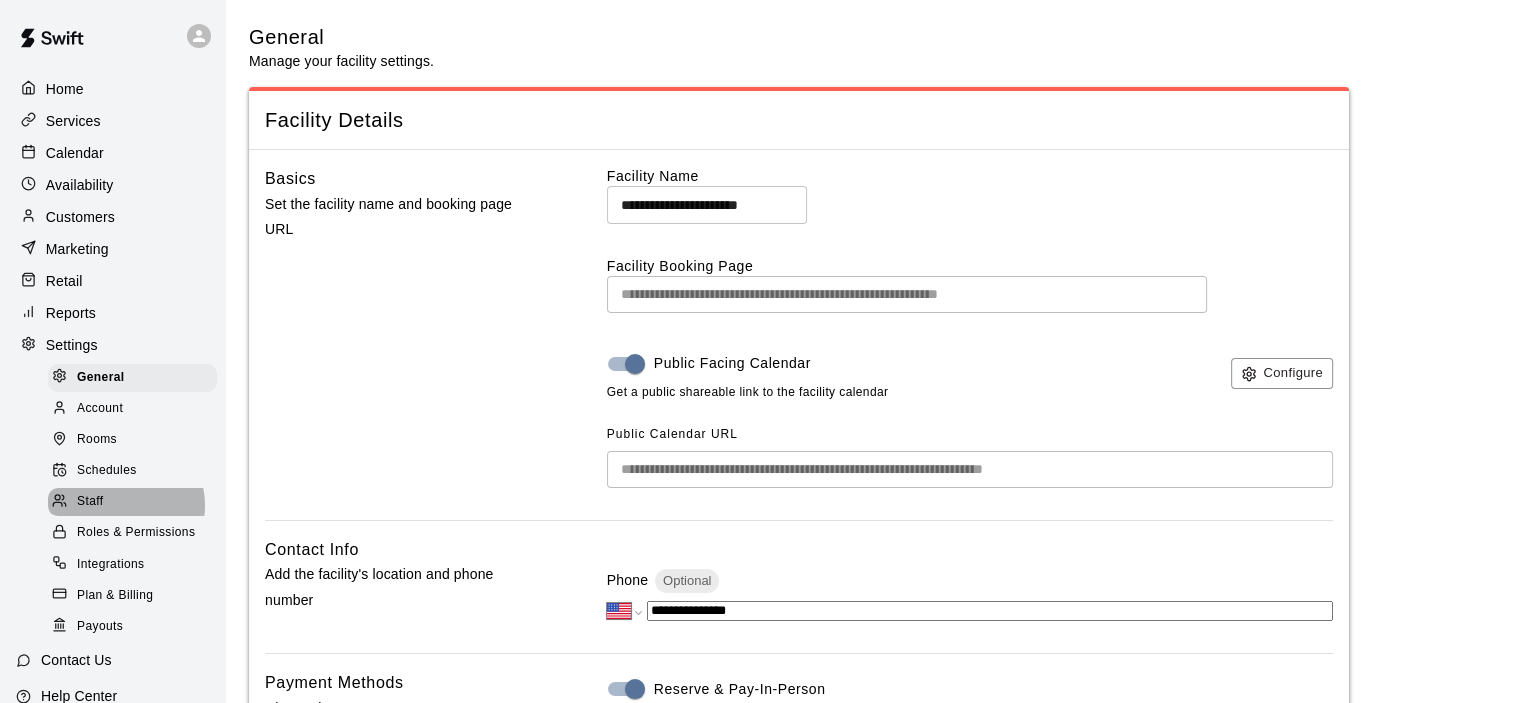 click on "Staff" at bounding box center [132, 502] 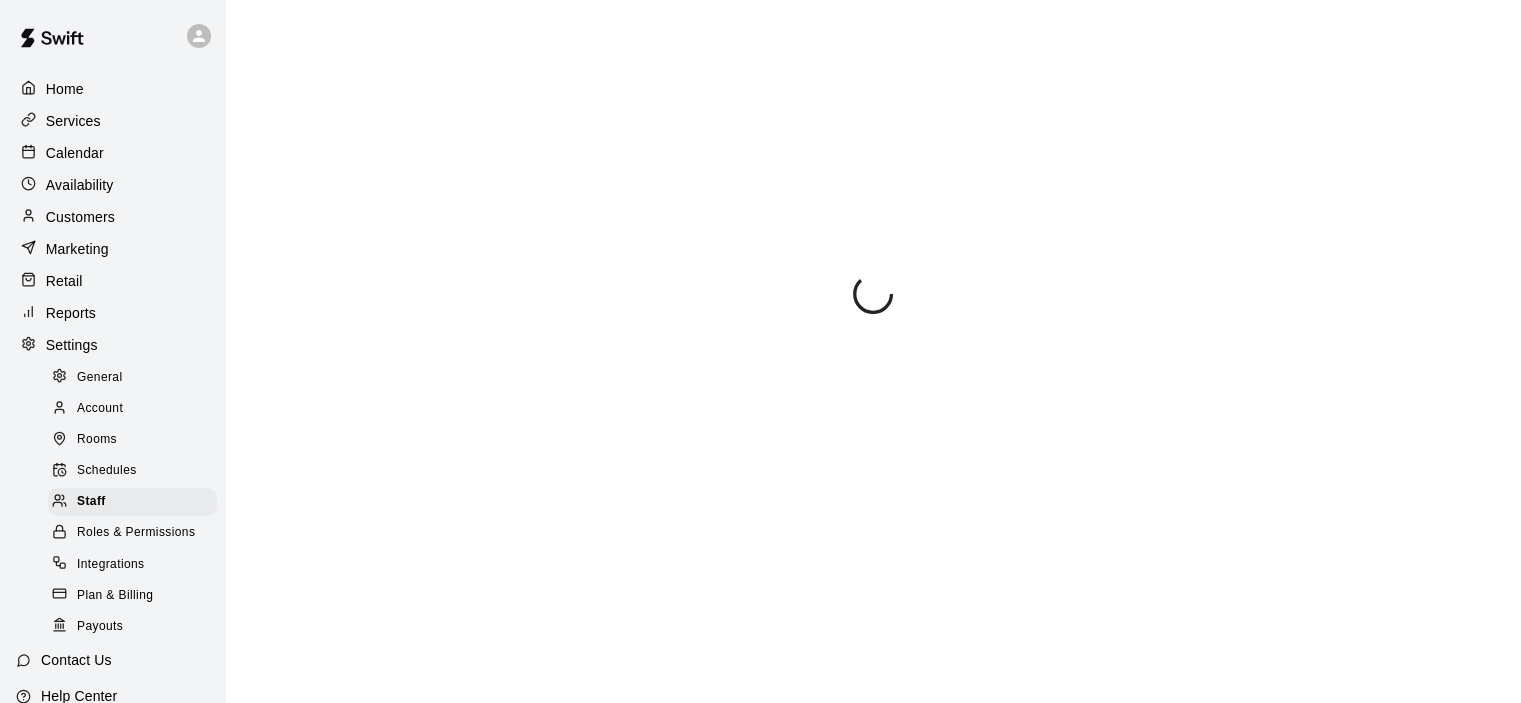 scroll, scrollTop: 0, scrollLeft: 0, axis: both 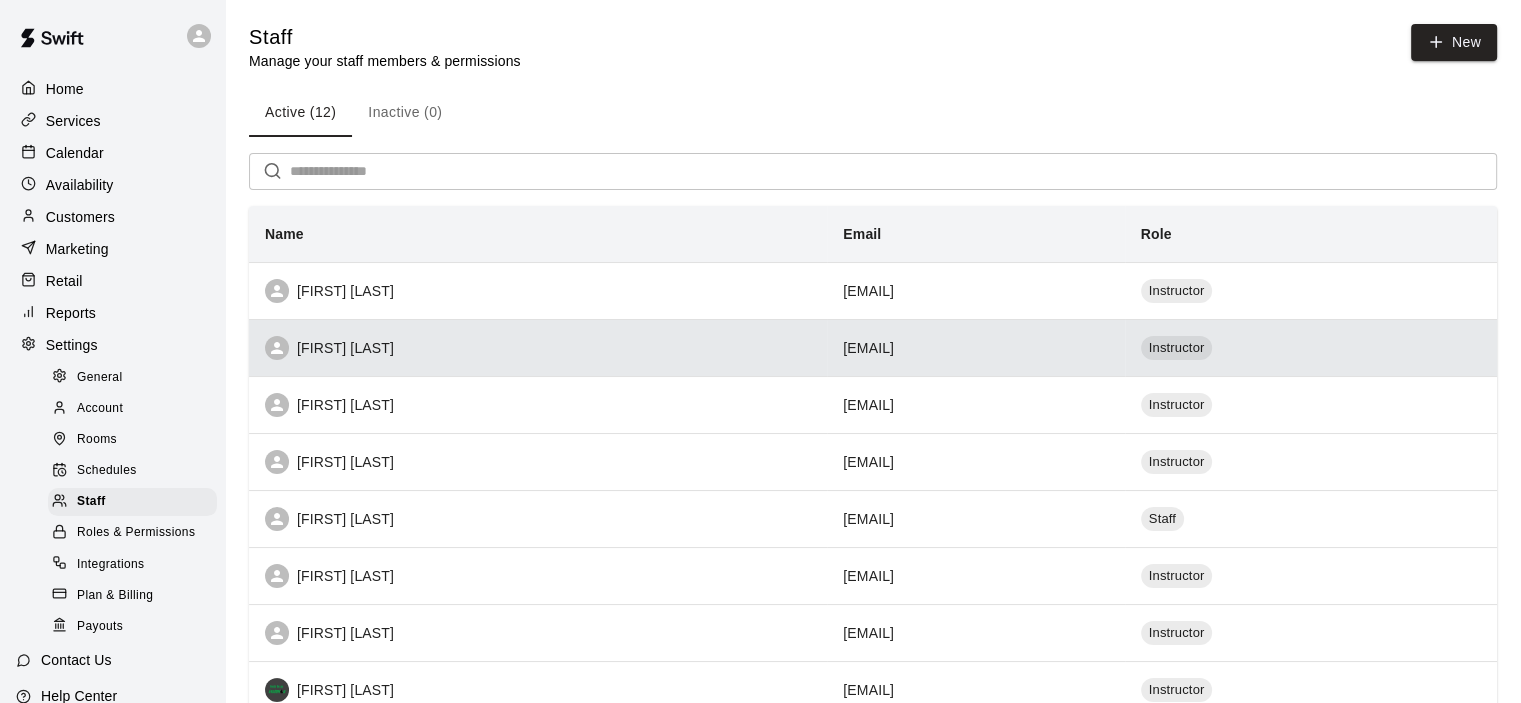 click on "[FIRST] [LAST]" at bounding box center (538, 347) 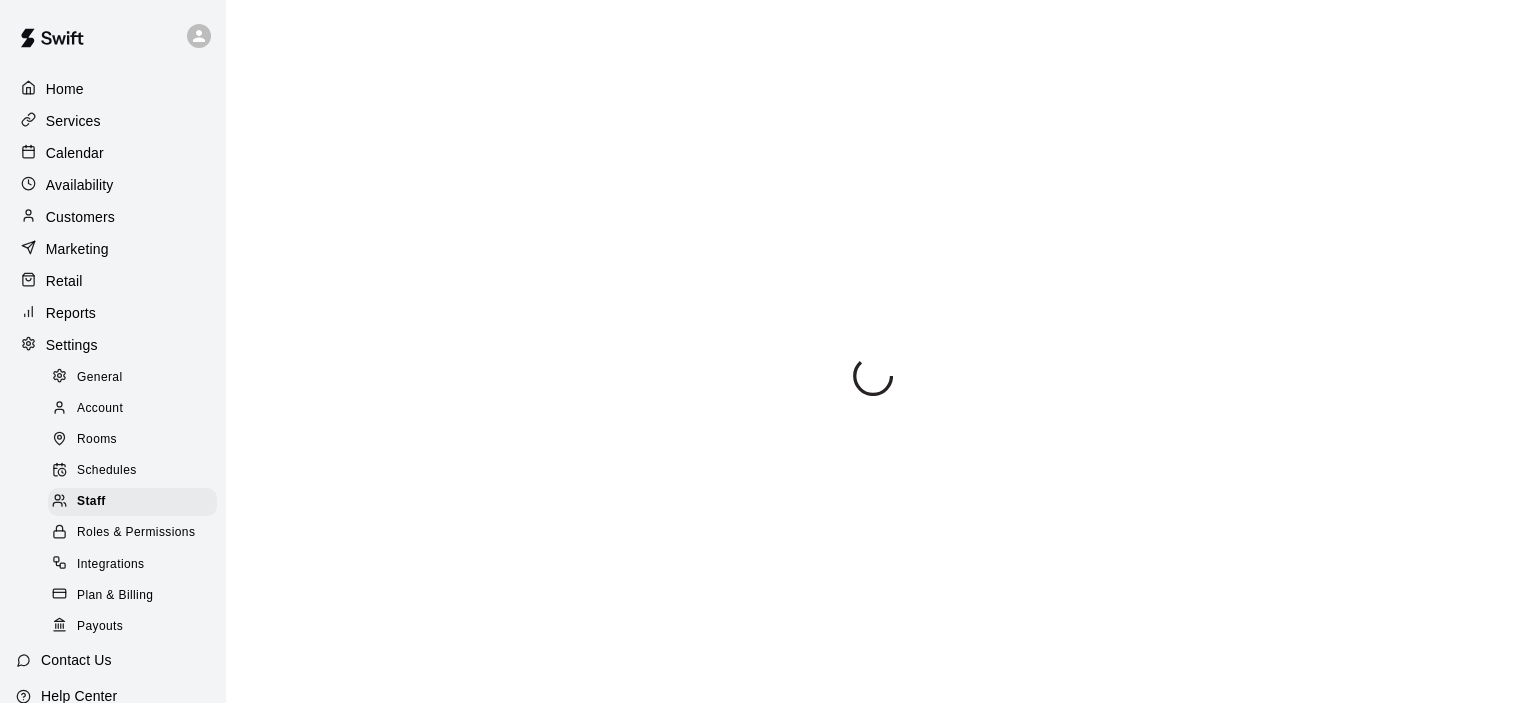 select on "**" 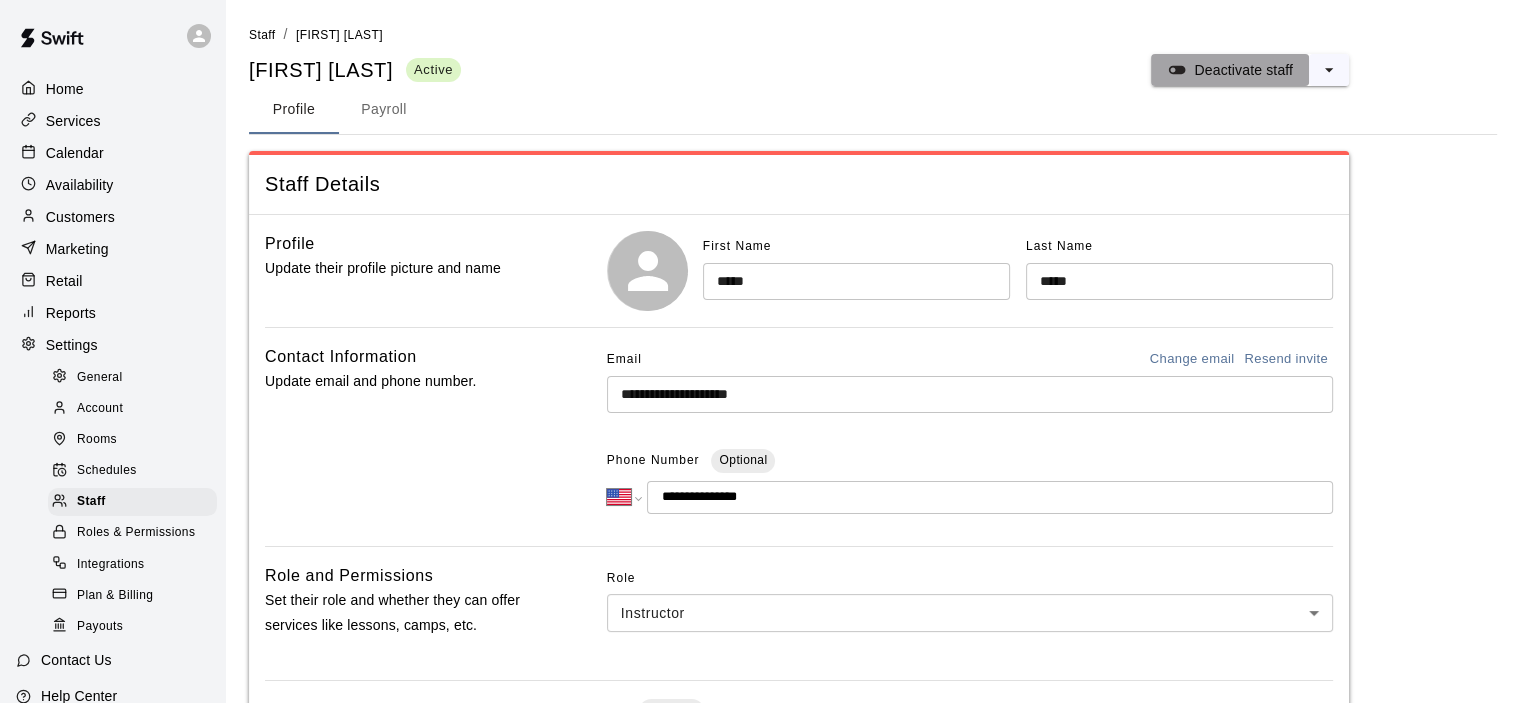 click 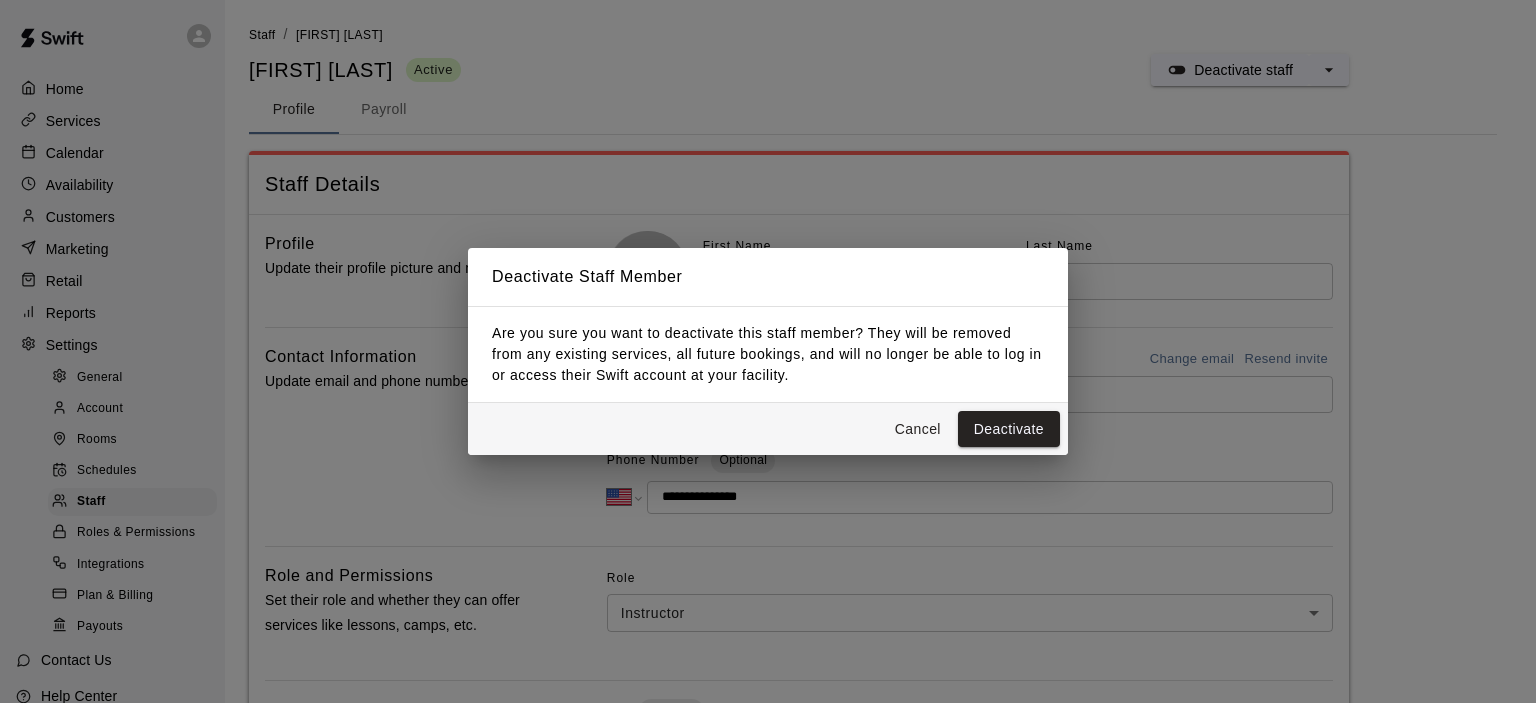 click on "Deactivate Staff Member Are you sure you want to deactivate this staff member? They will be removed from any existing services, all future bookings, and will no longer be able to log in or access their Swift account at your facility. Cancel Deactivate" at bounding box center (768, 351) 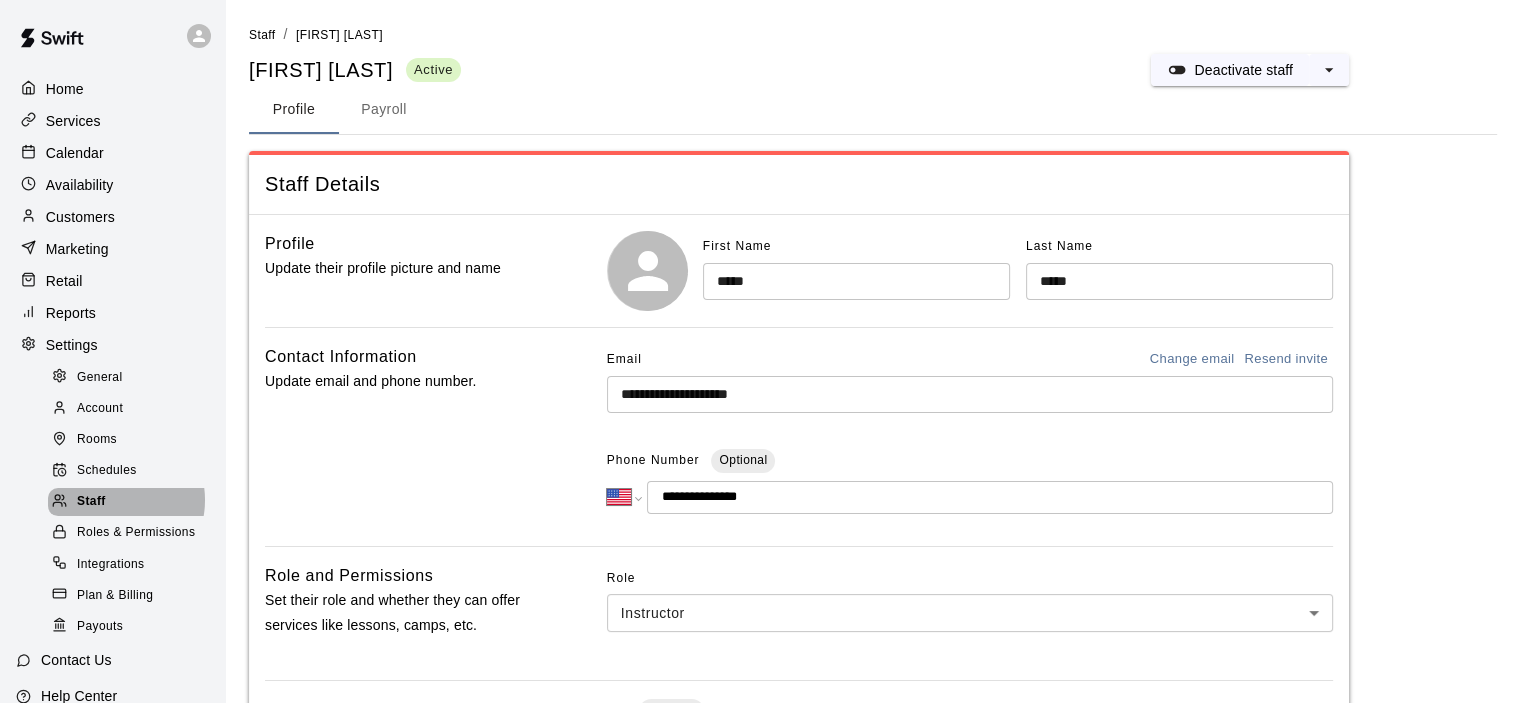 click on "Staff" at bounding box center (132, 502) 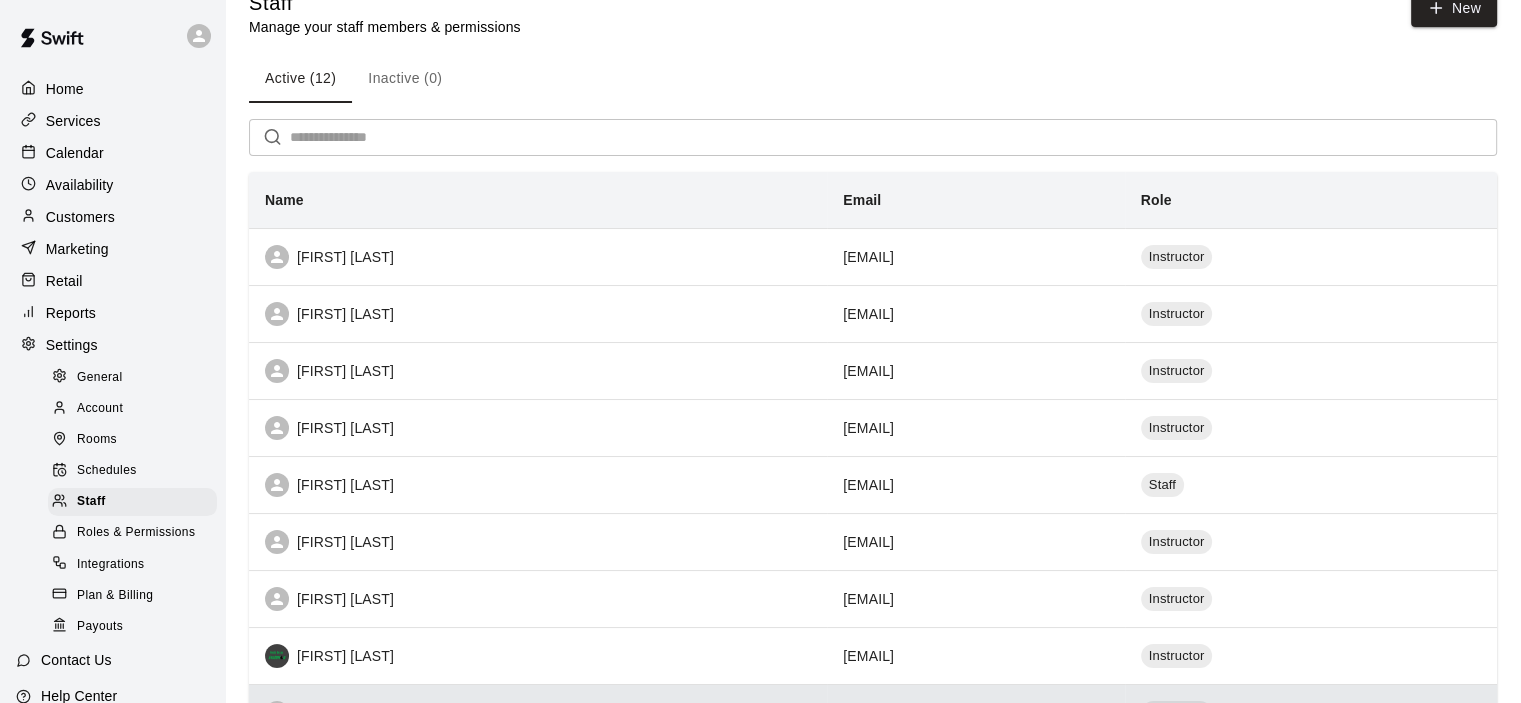 scroll, scrollTop: 0, scrollLeft: 0, axis: both 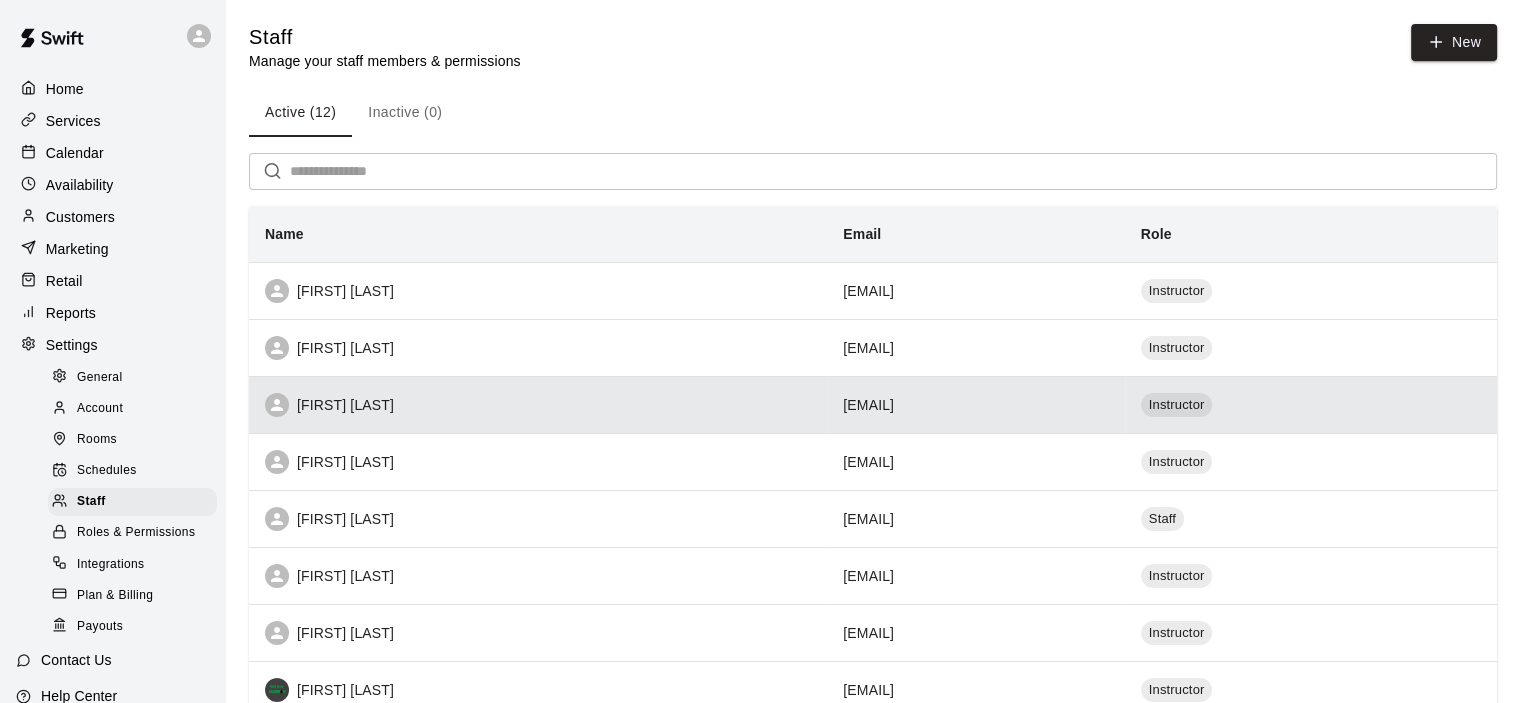 click on "[FIRST] [LAST]" at bounding box center [538, 405] 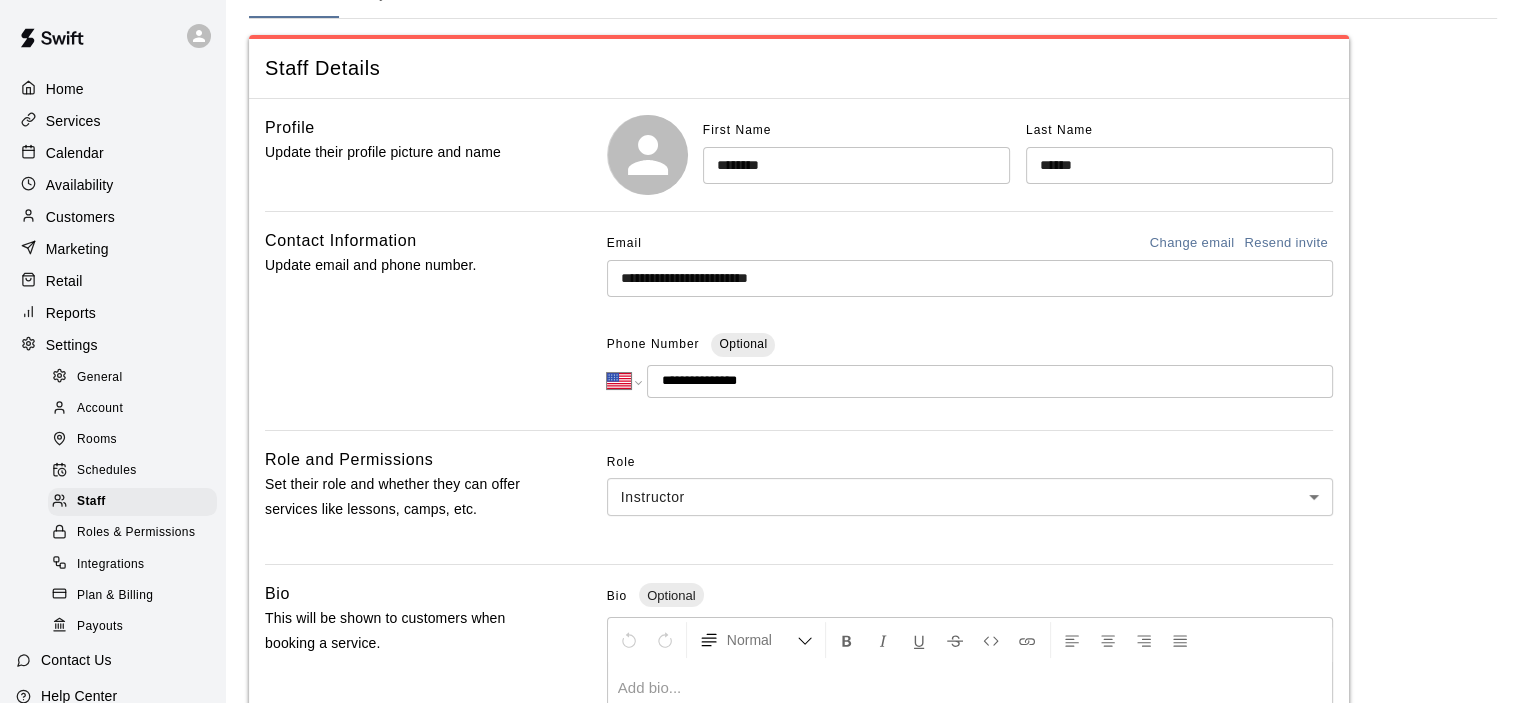 scroll, scrollTop: 0, scrollLeft: 0, axis: both 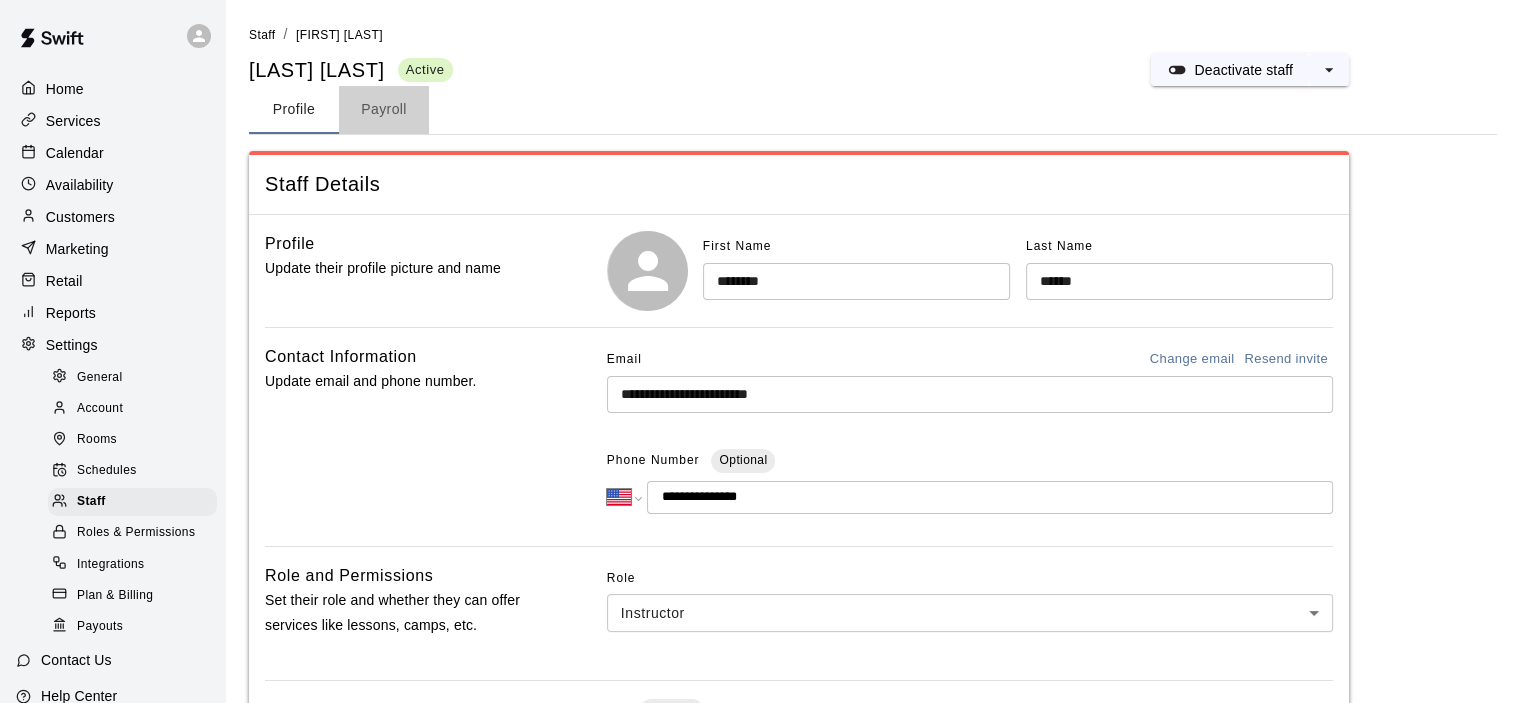 click on "Payroll" at bounding box center [384, 110] 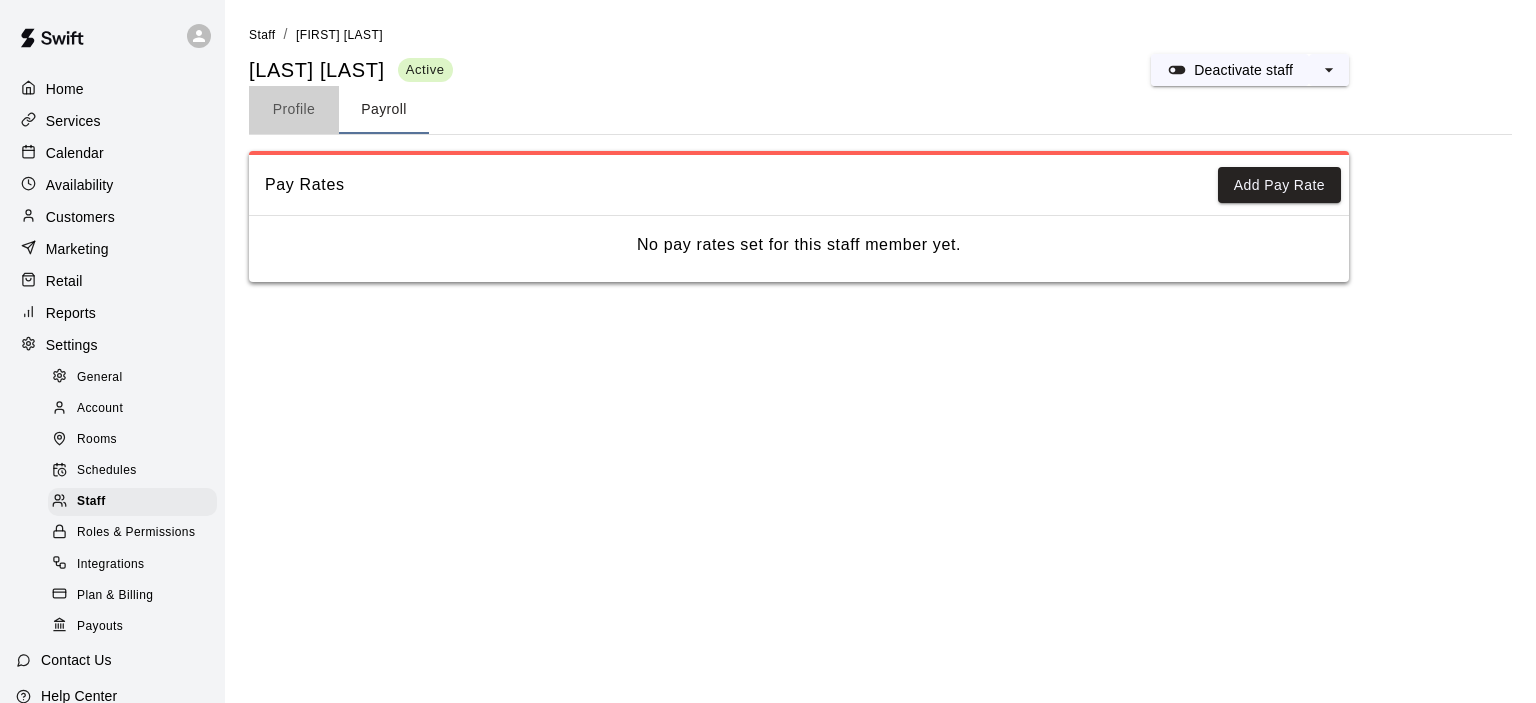 click on "Profile" at bounding box center [294, 110] 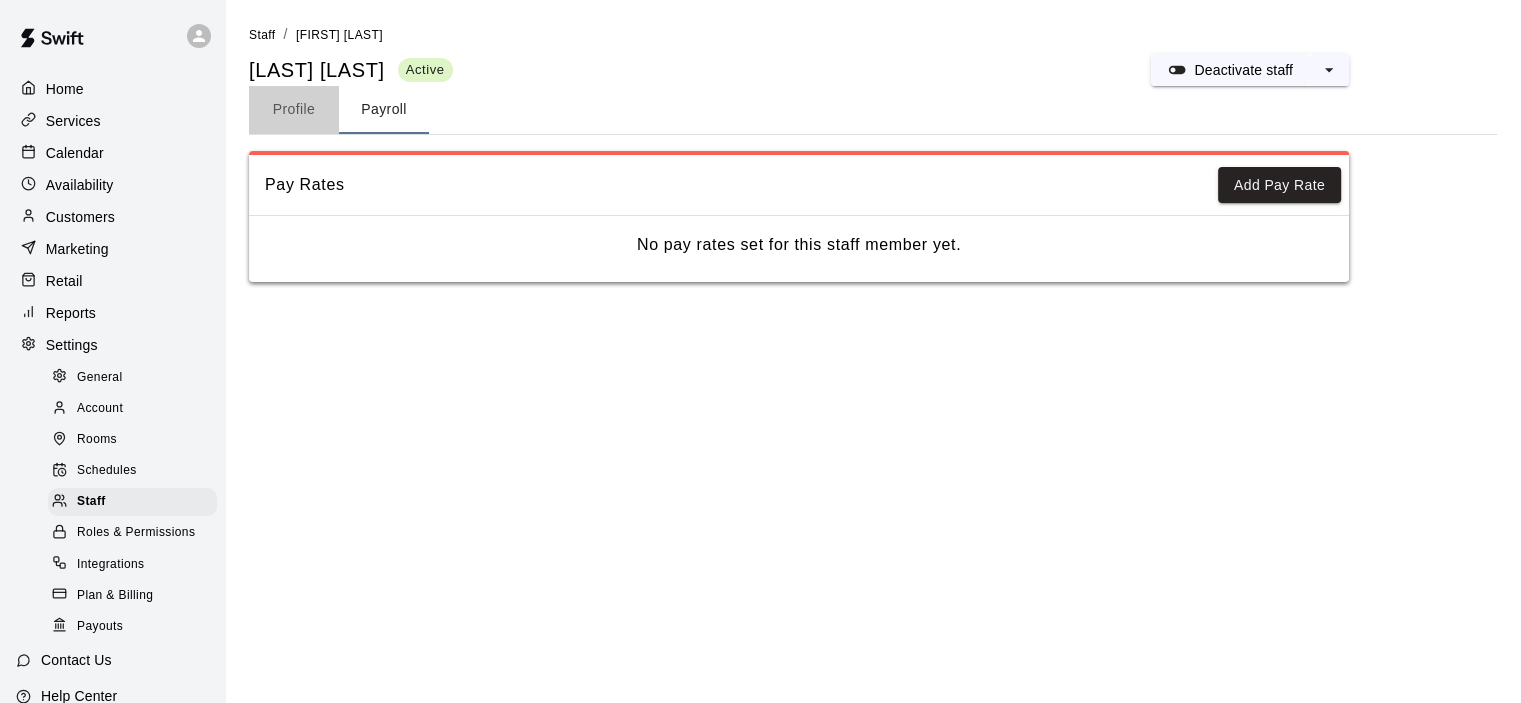 select on "**" 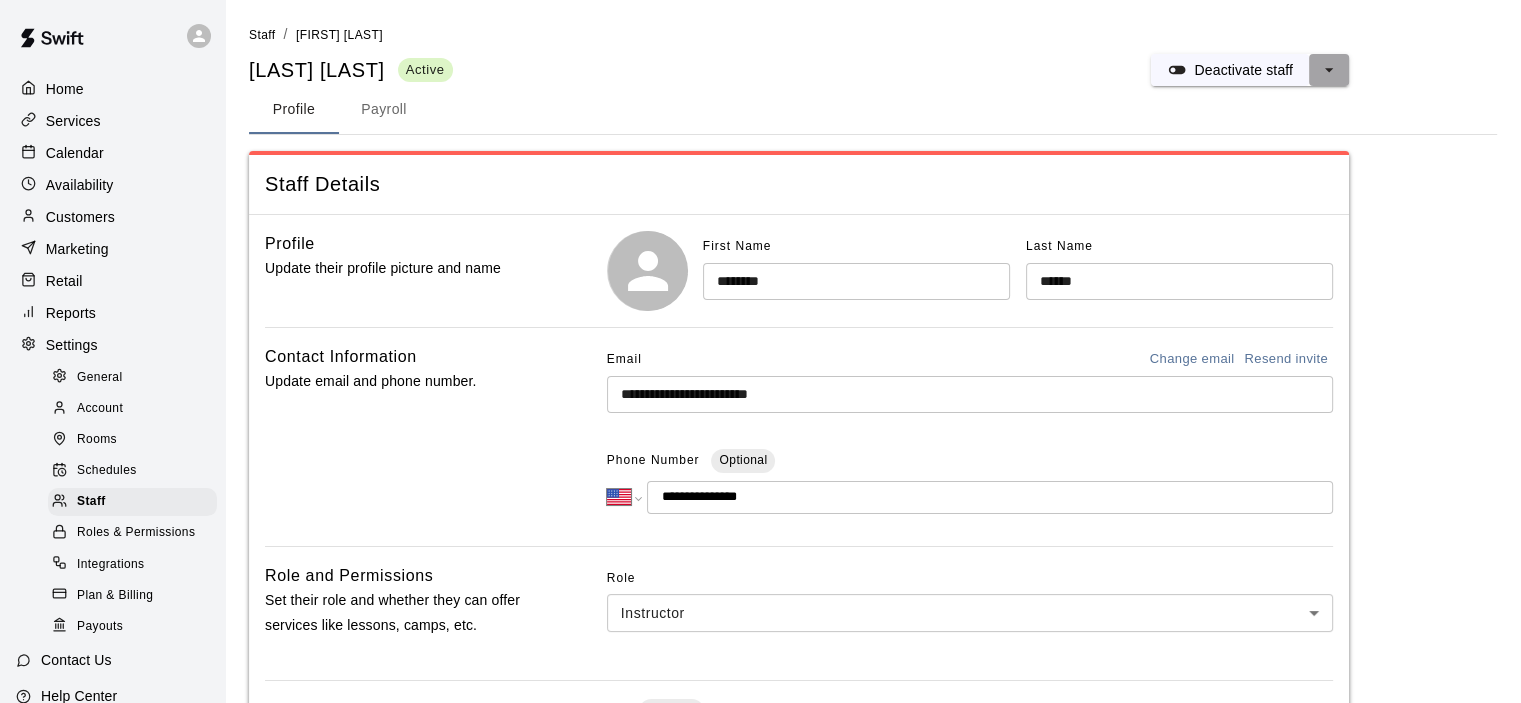 click 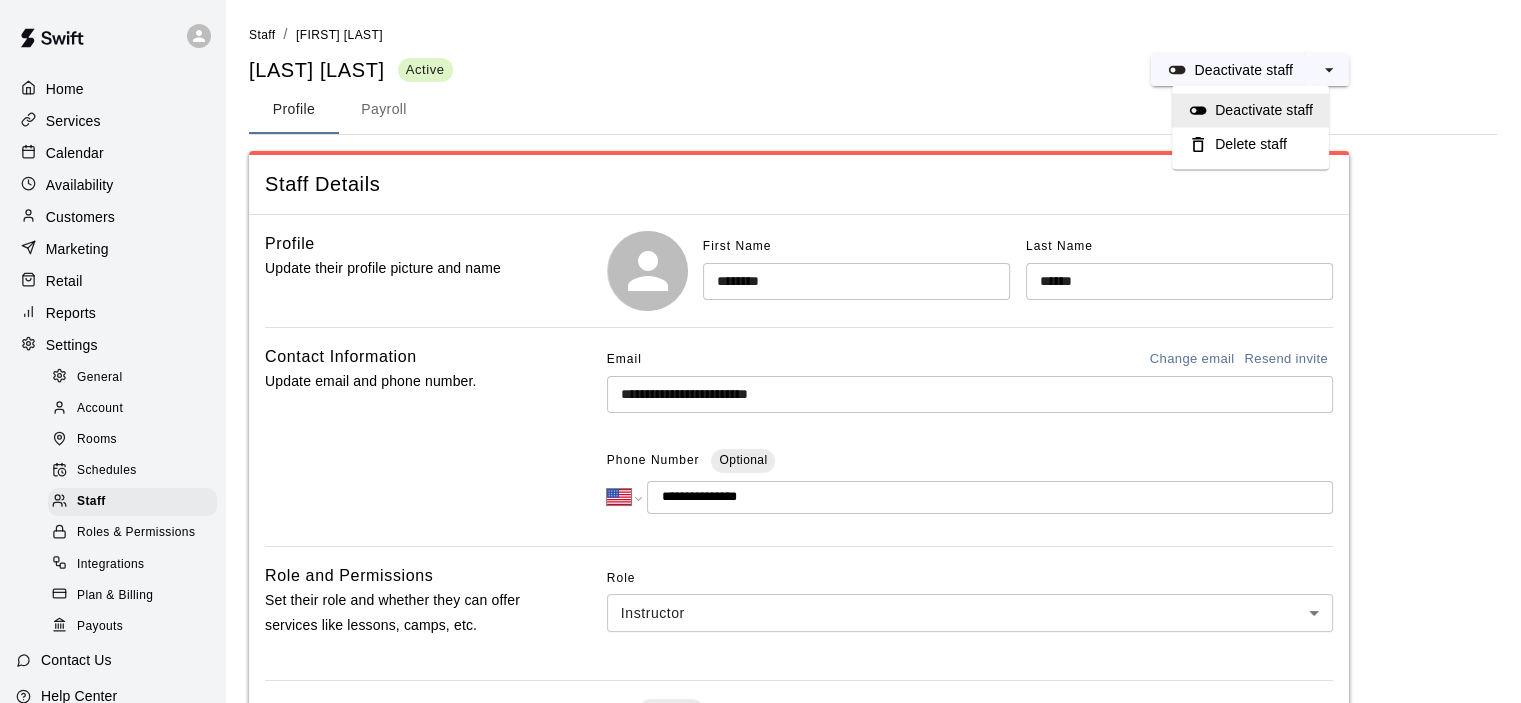 click on "Profile Payroll" at bounding box center [873, 110] 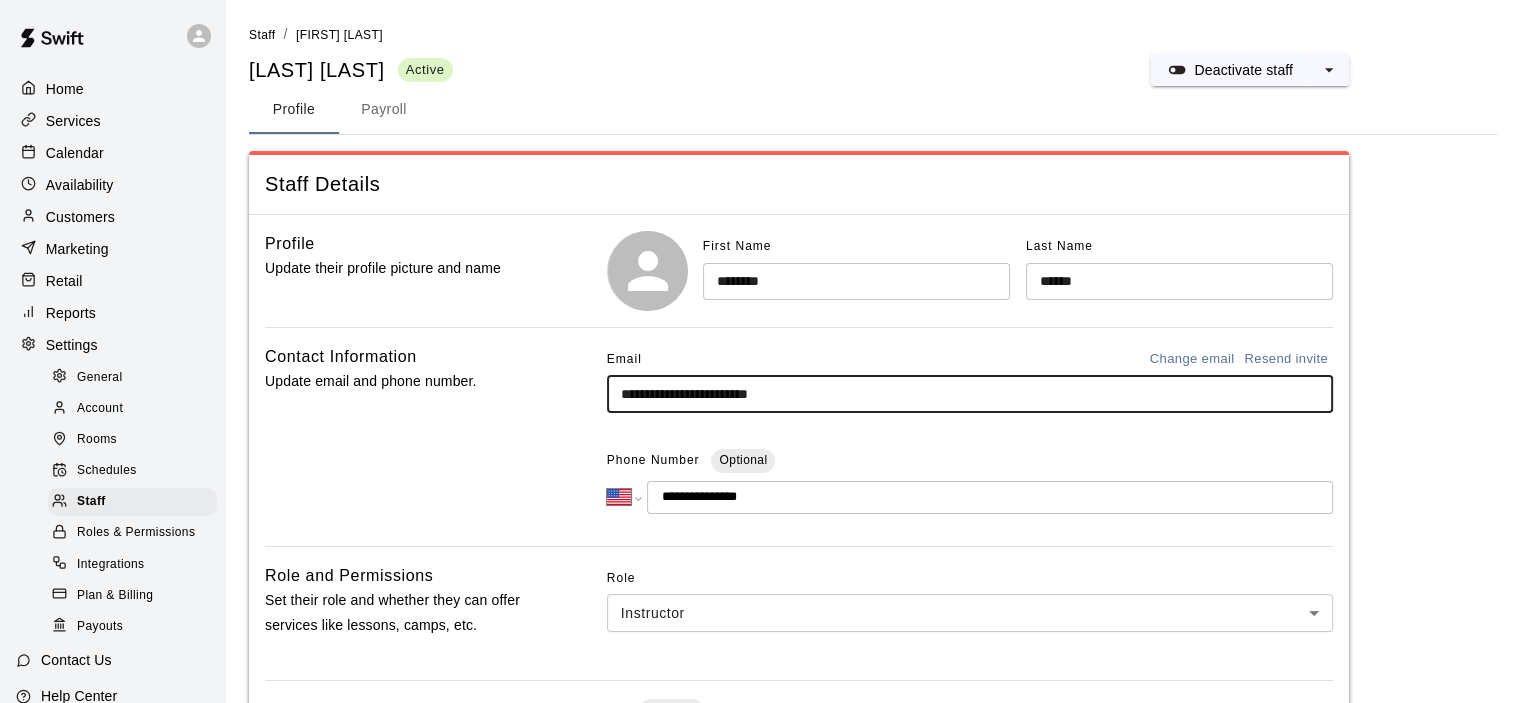 drag, startPoint x: 824, startPoint y: 390, endPoint x: 458, endPoint y: 391, distance: 366.00137 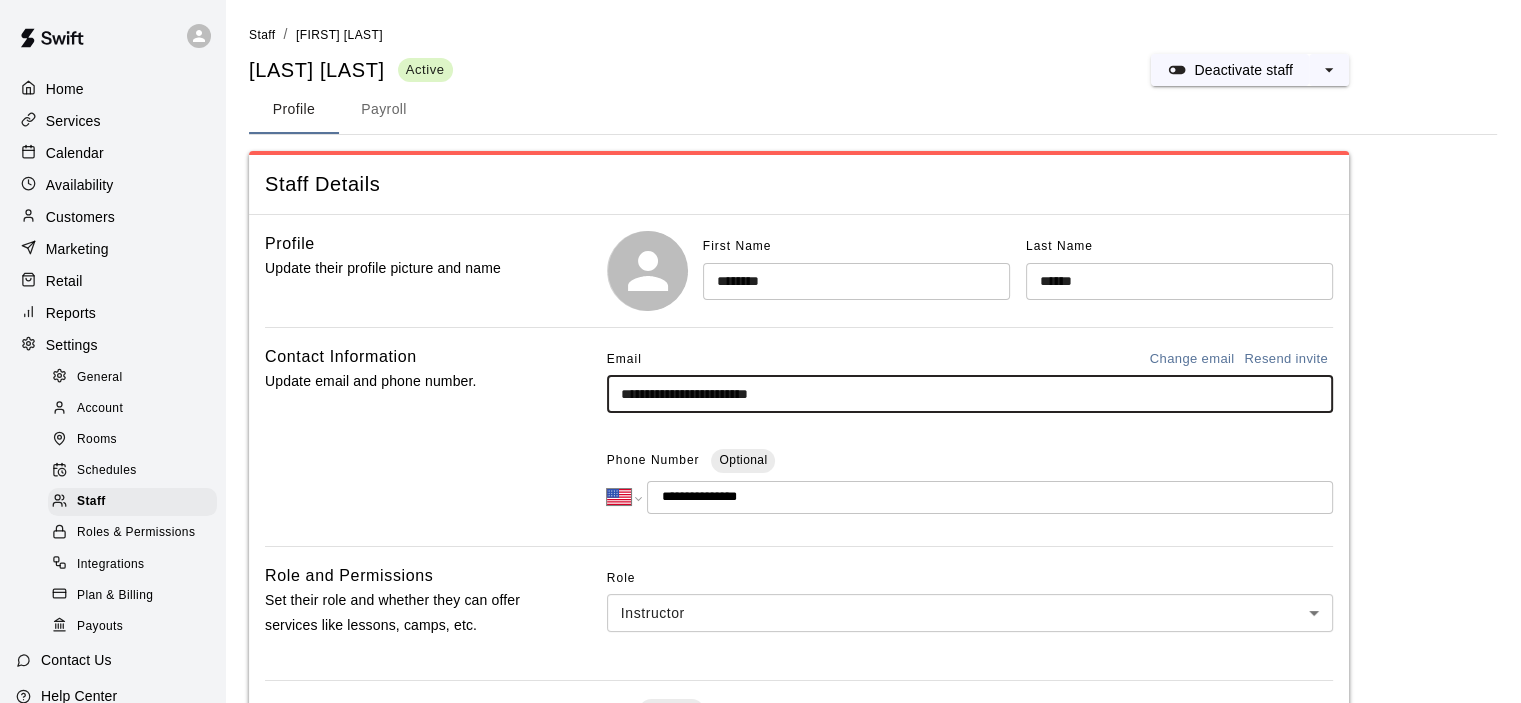 click on "**********" at bounding box center (799, 437) 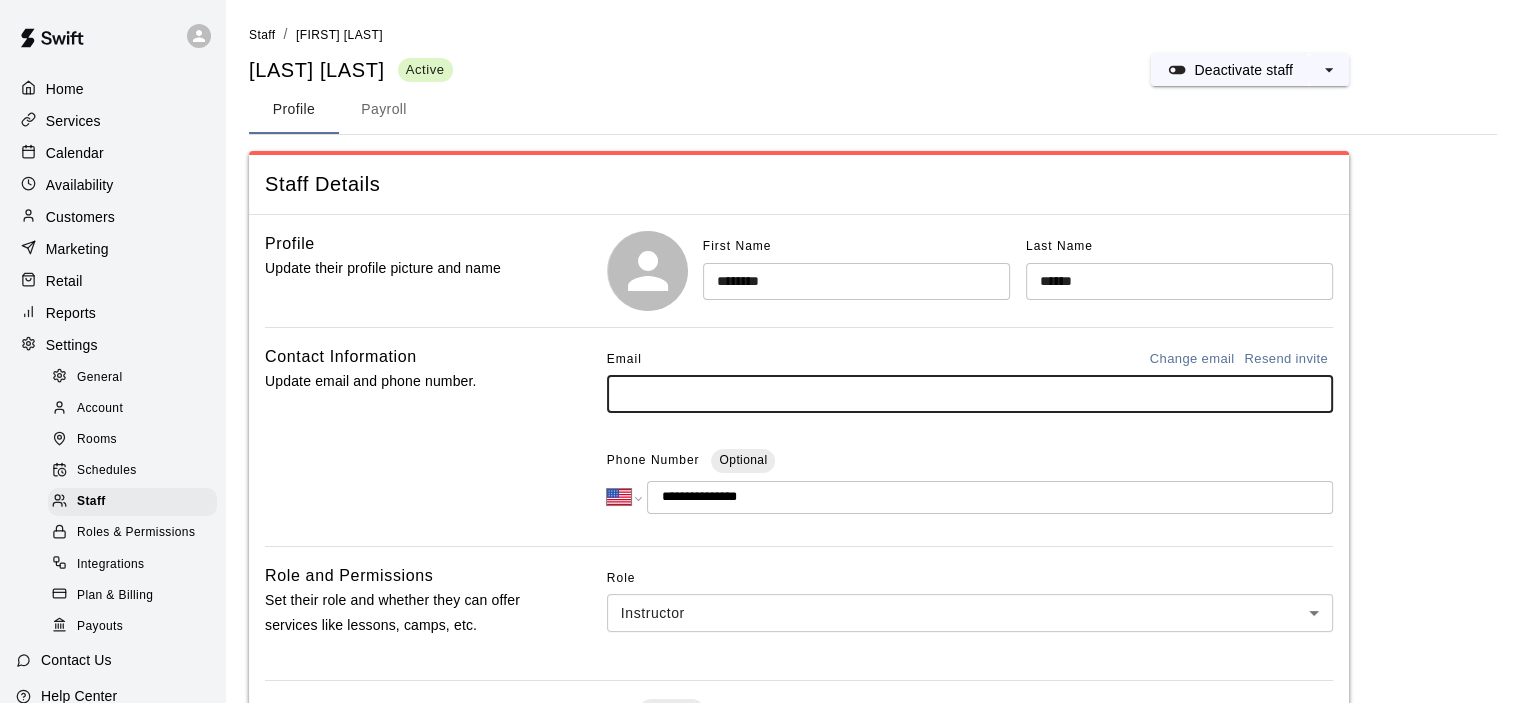 type 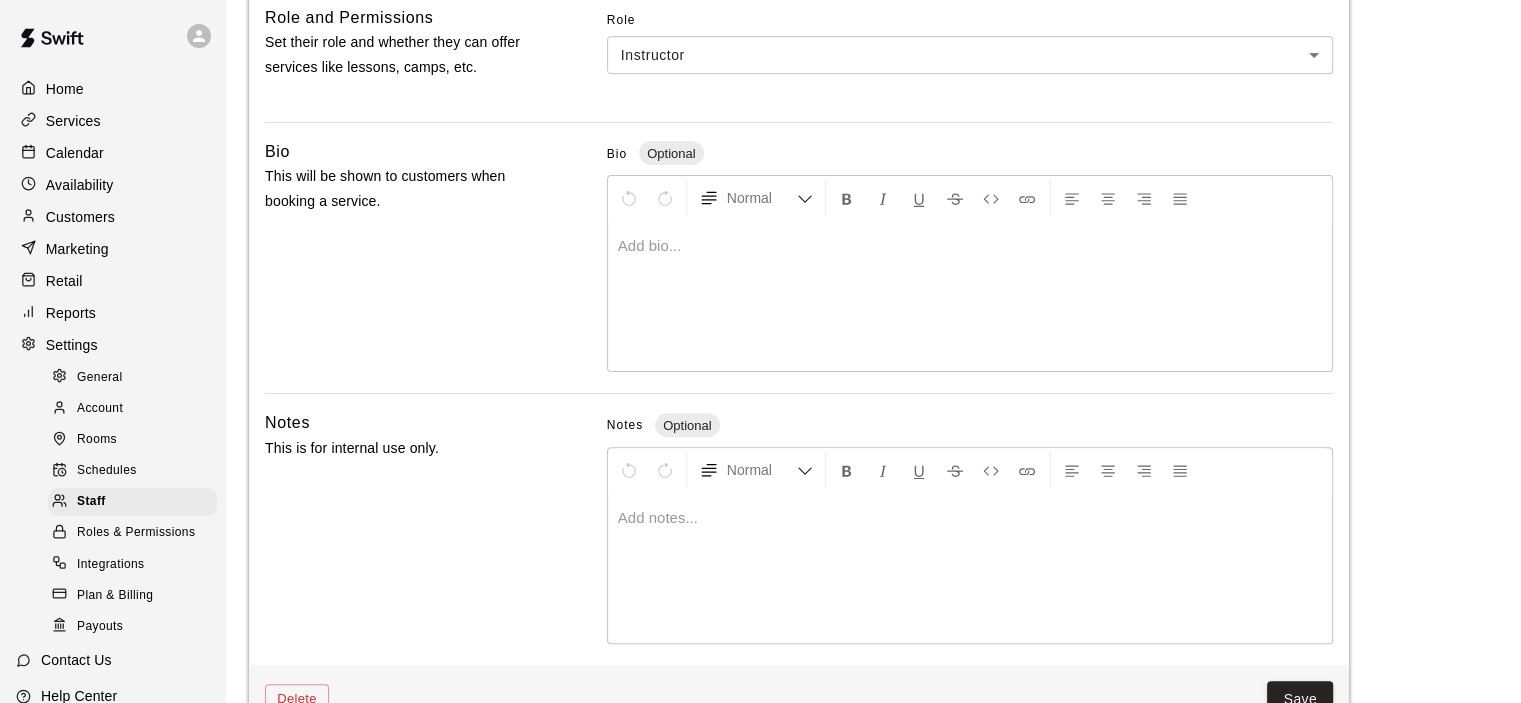 scroll, scrollTop: 612, scrollLeft: 0, axis: vertical 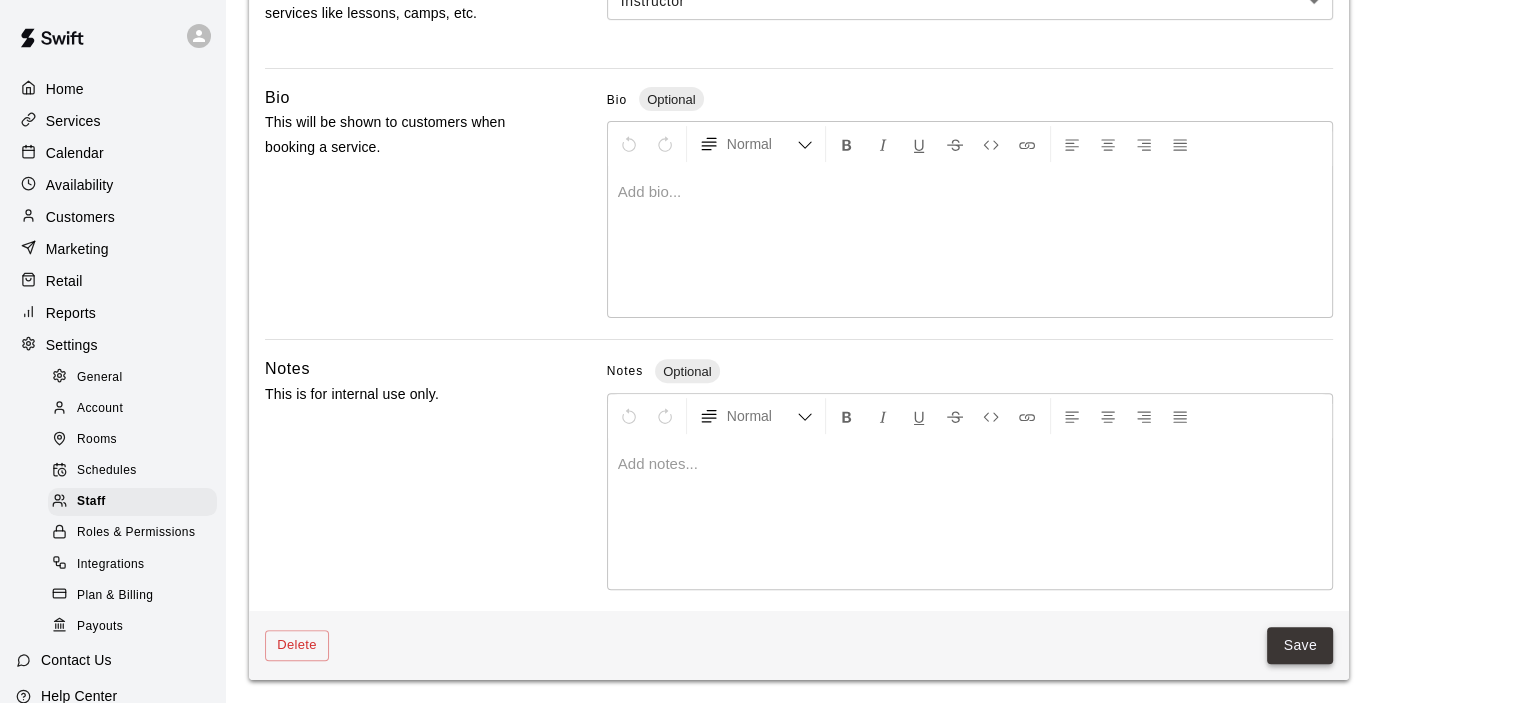 click on "Save" at bounding box center [1300, 645] 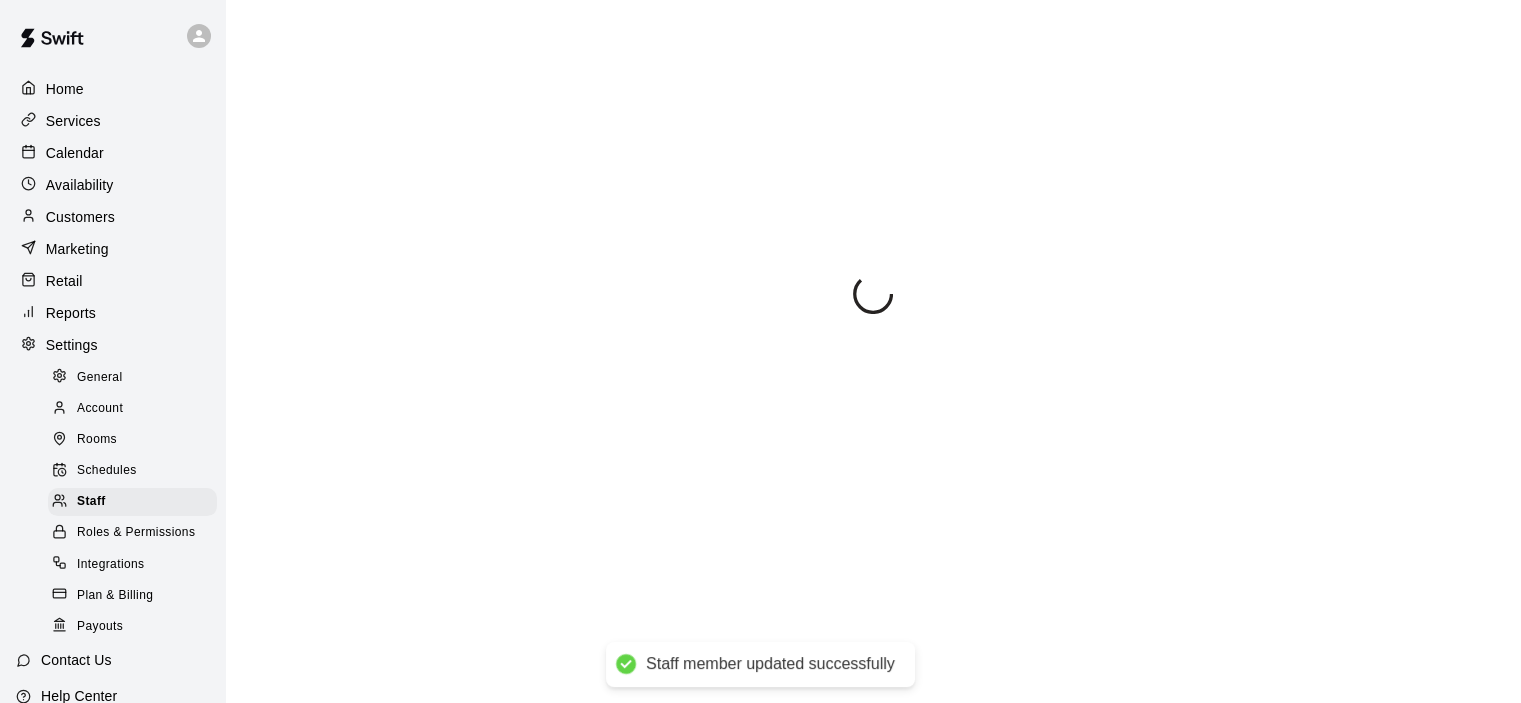 scroll, scrollTop: 0, scrollLeft: 0, axis: both 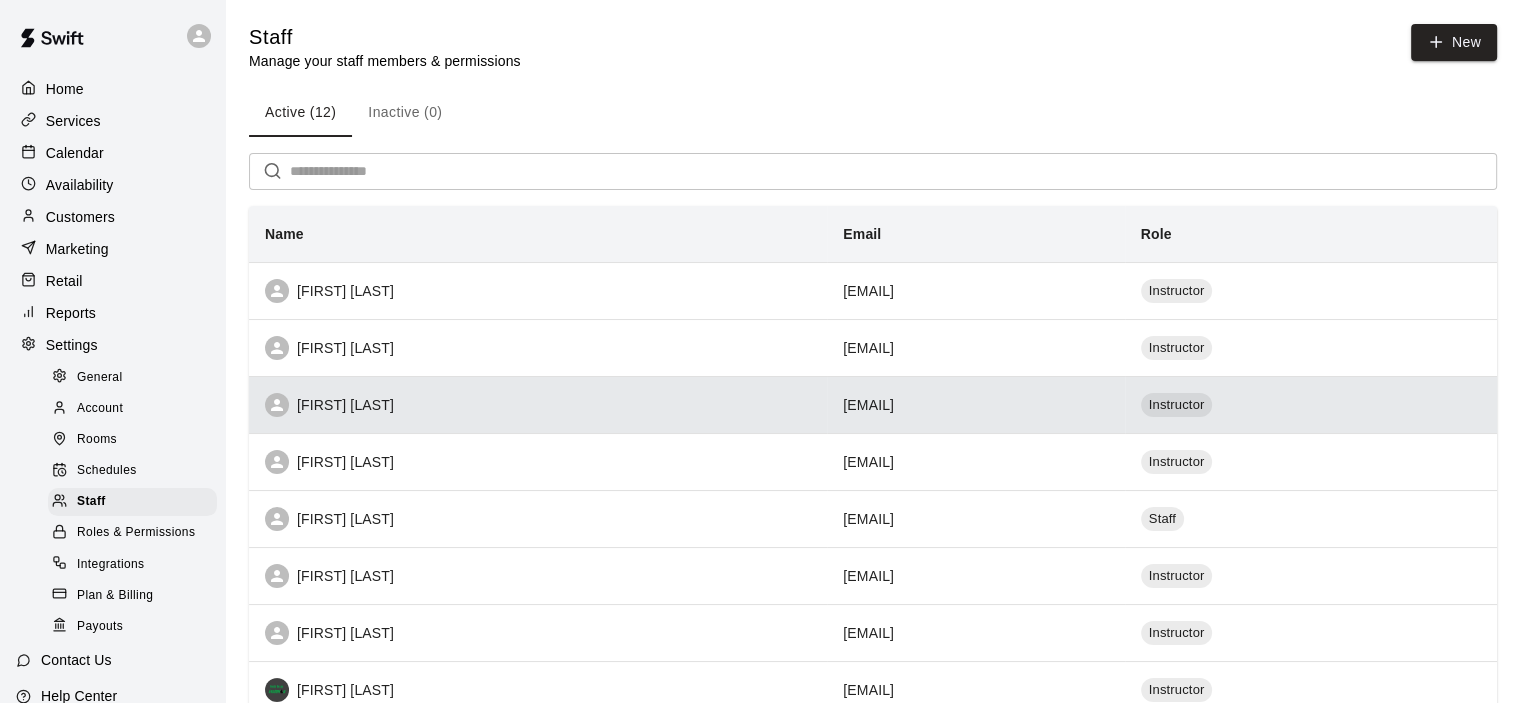 click on "[FIRST] [LAST]" at bounding box center [538, 405] 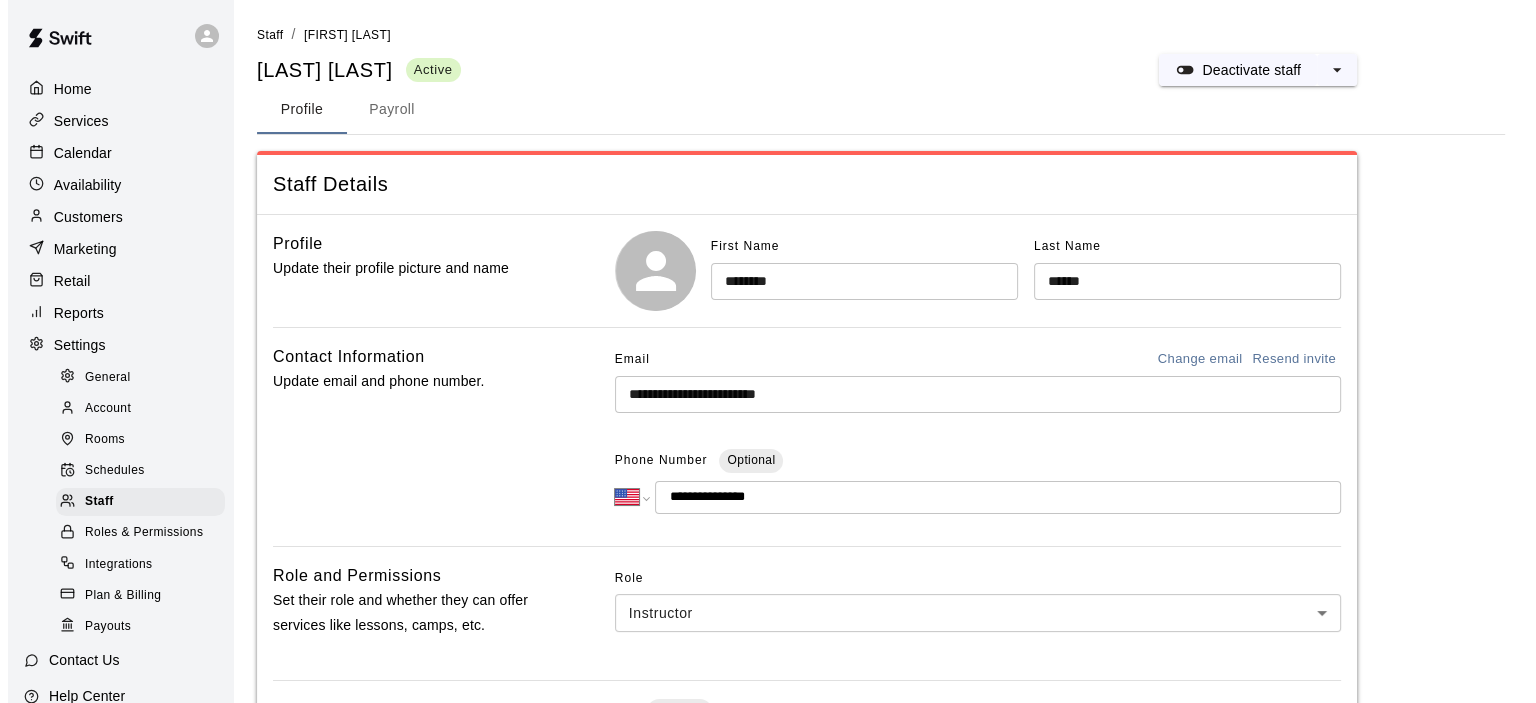 scroll, scrollTop: 0, scrollLeft: 0, axis: both 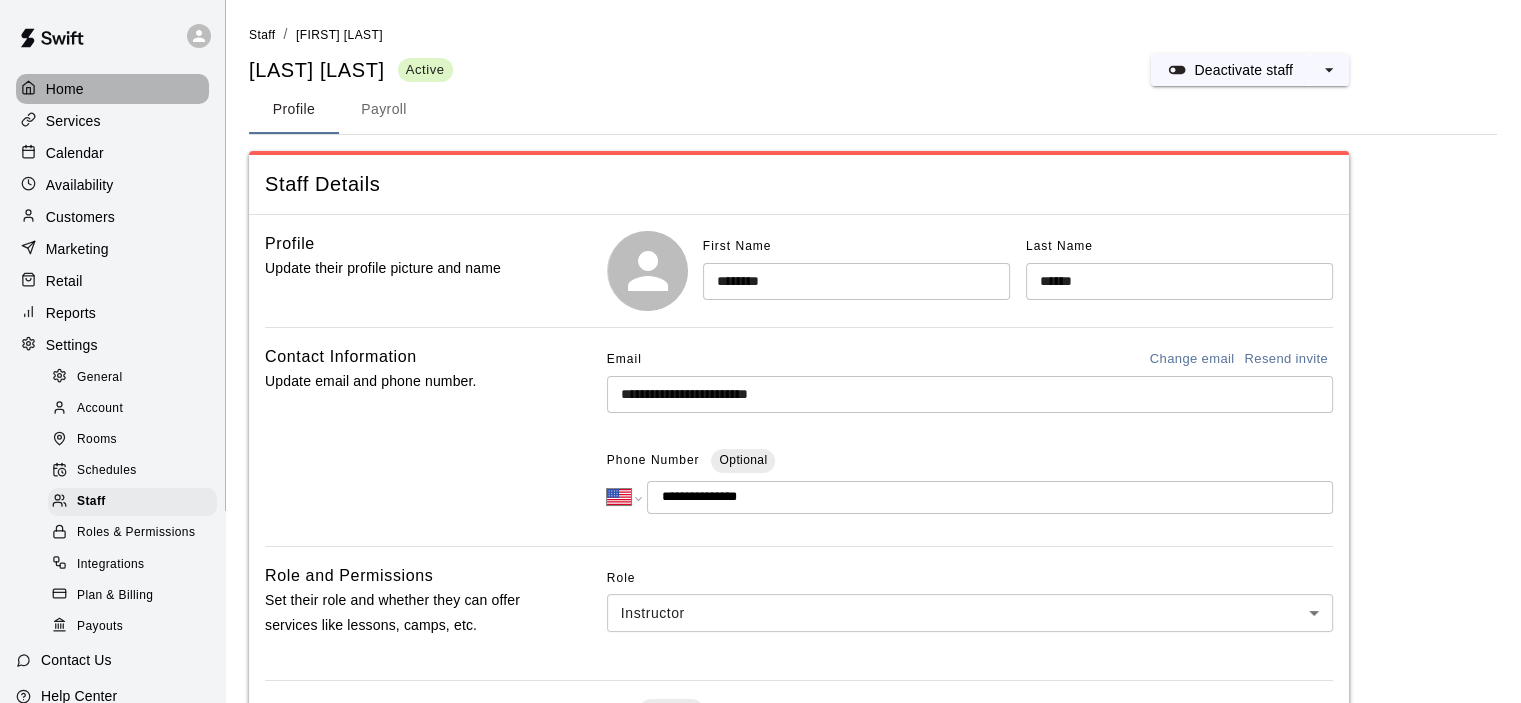 click on "Home" at bounding box center [112, 89] 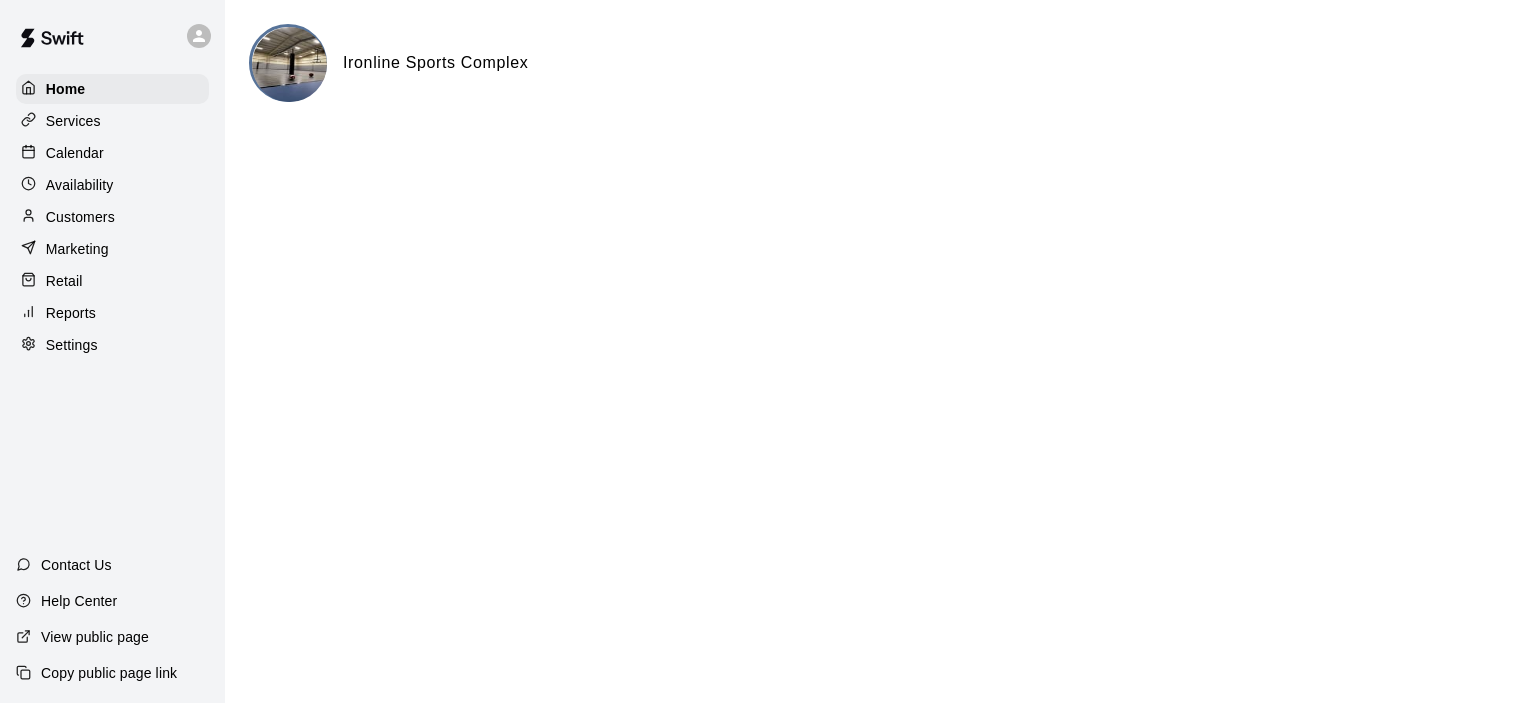 click on "Settings" at bounding box center (72, 345) 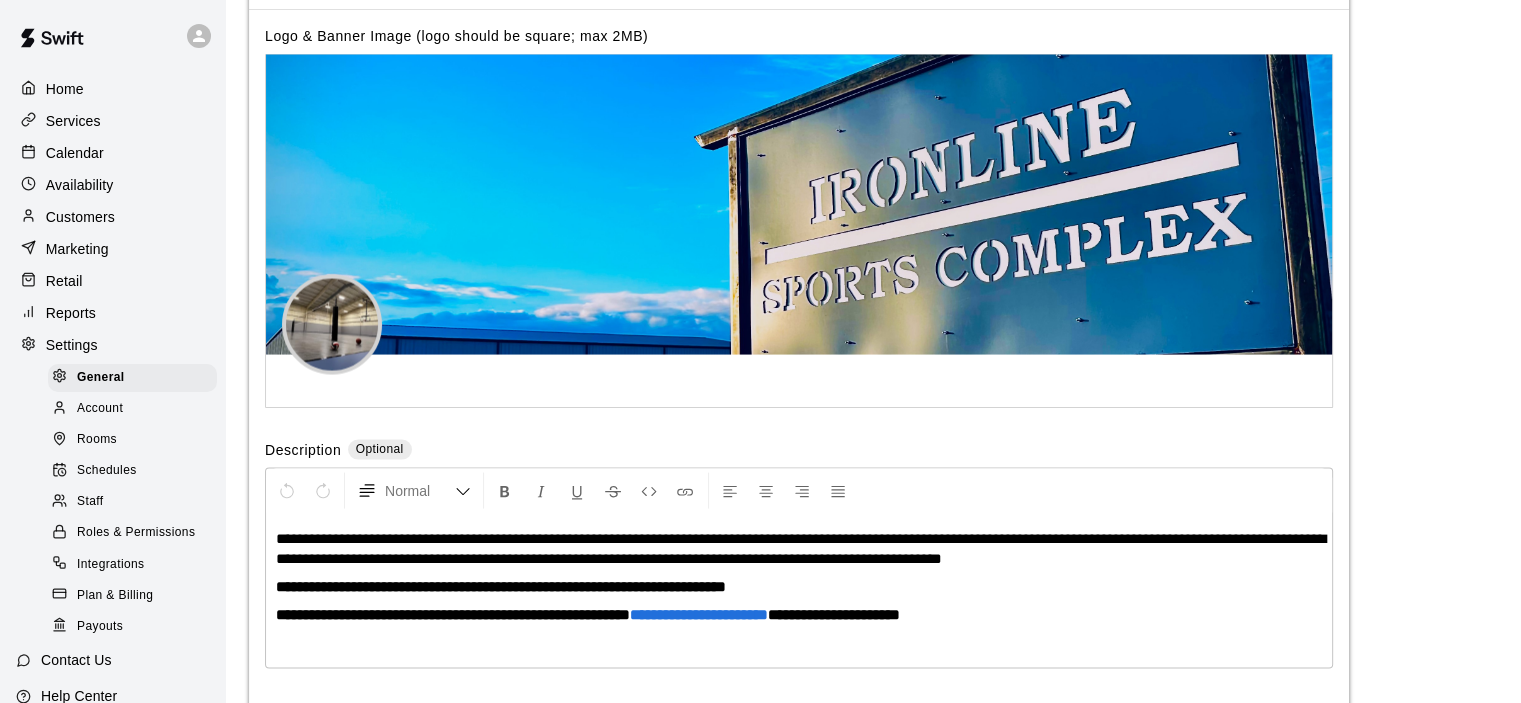 scroll, scrollTop: 4171, scrollLeft: 0, axis: vertical 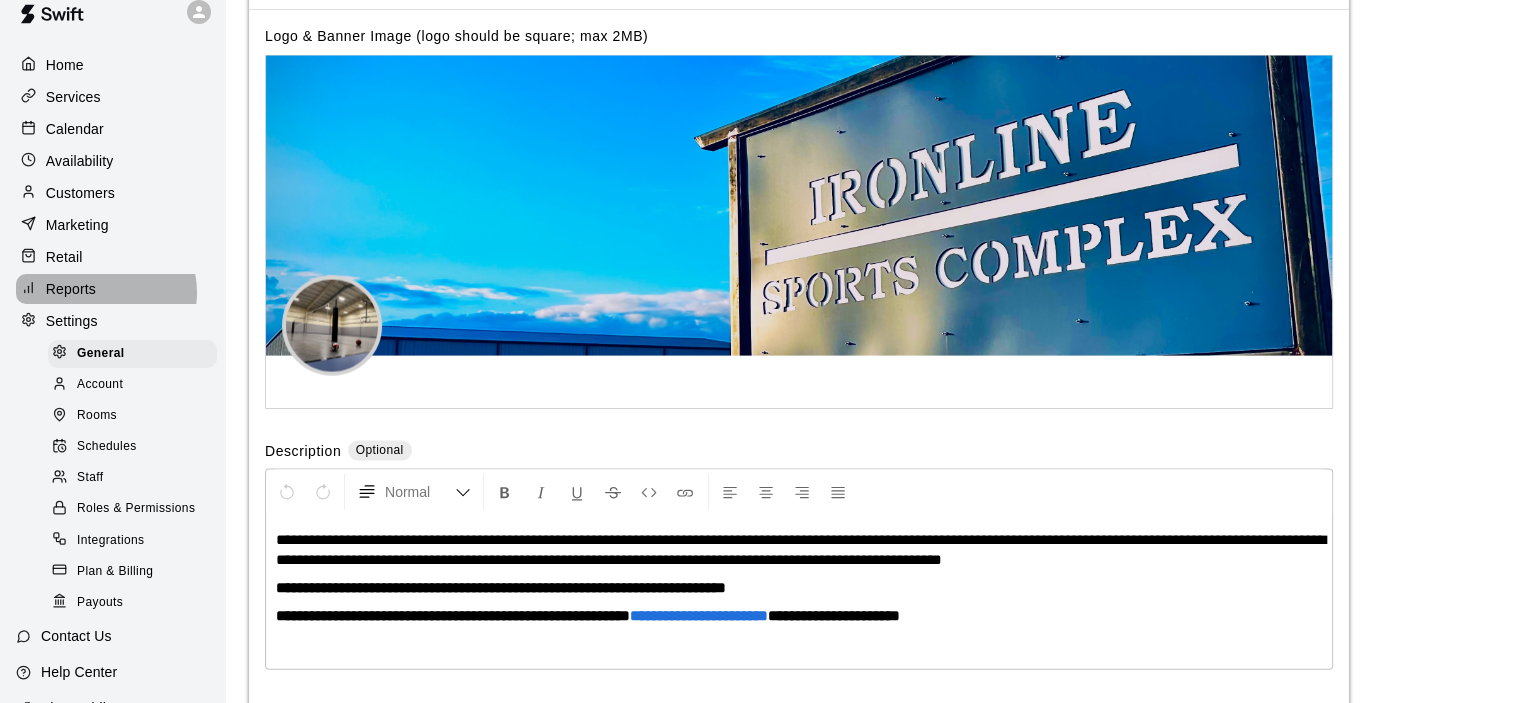 click on "Reports" at bounding box center [112, 289] 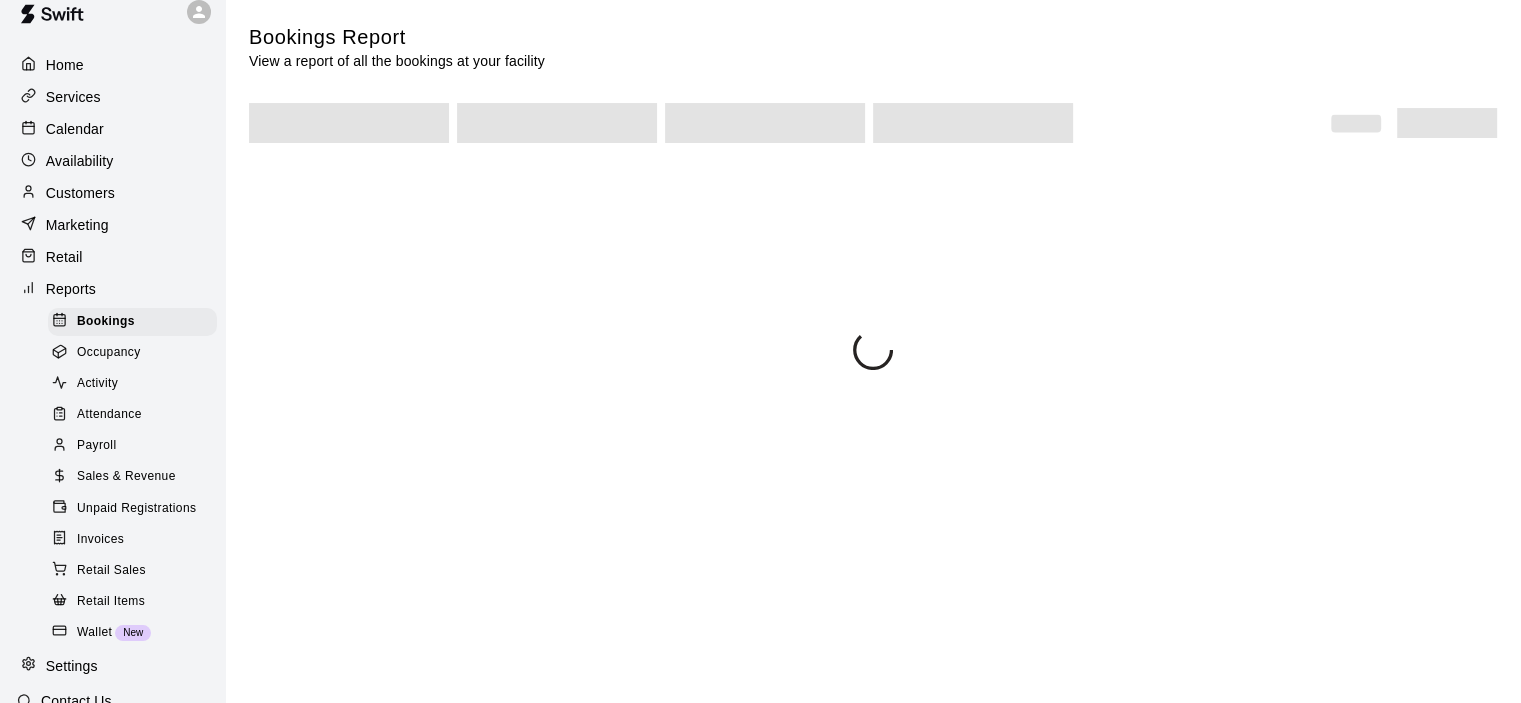 scroll, scrollTop: 0, scrollLeft: 0, axis: both 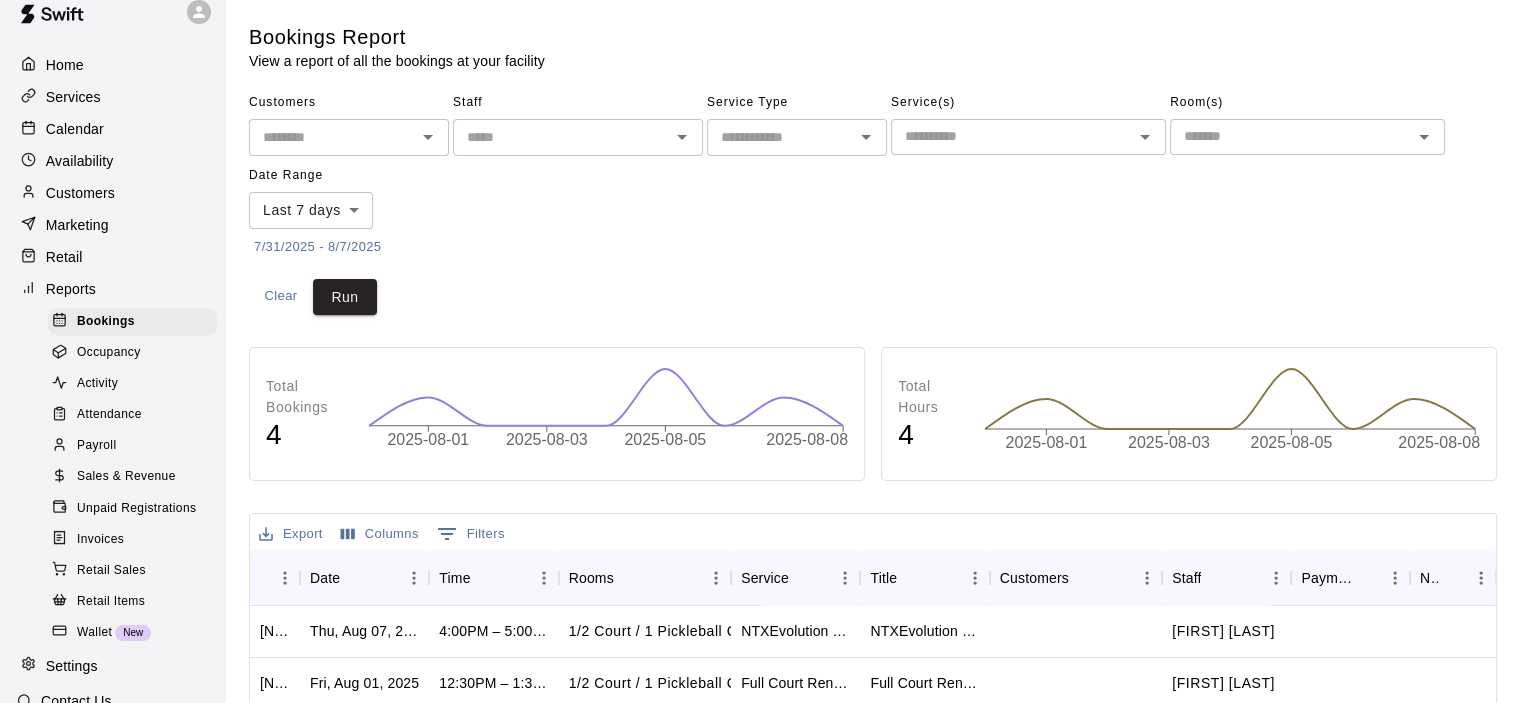 click on "Activity" at bounding box center (97, 384) 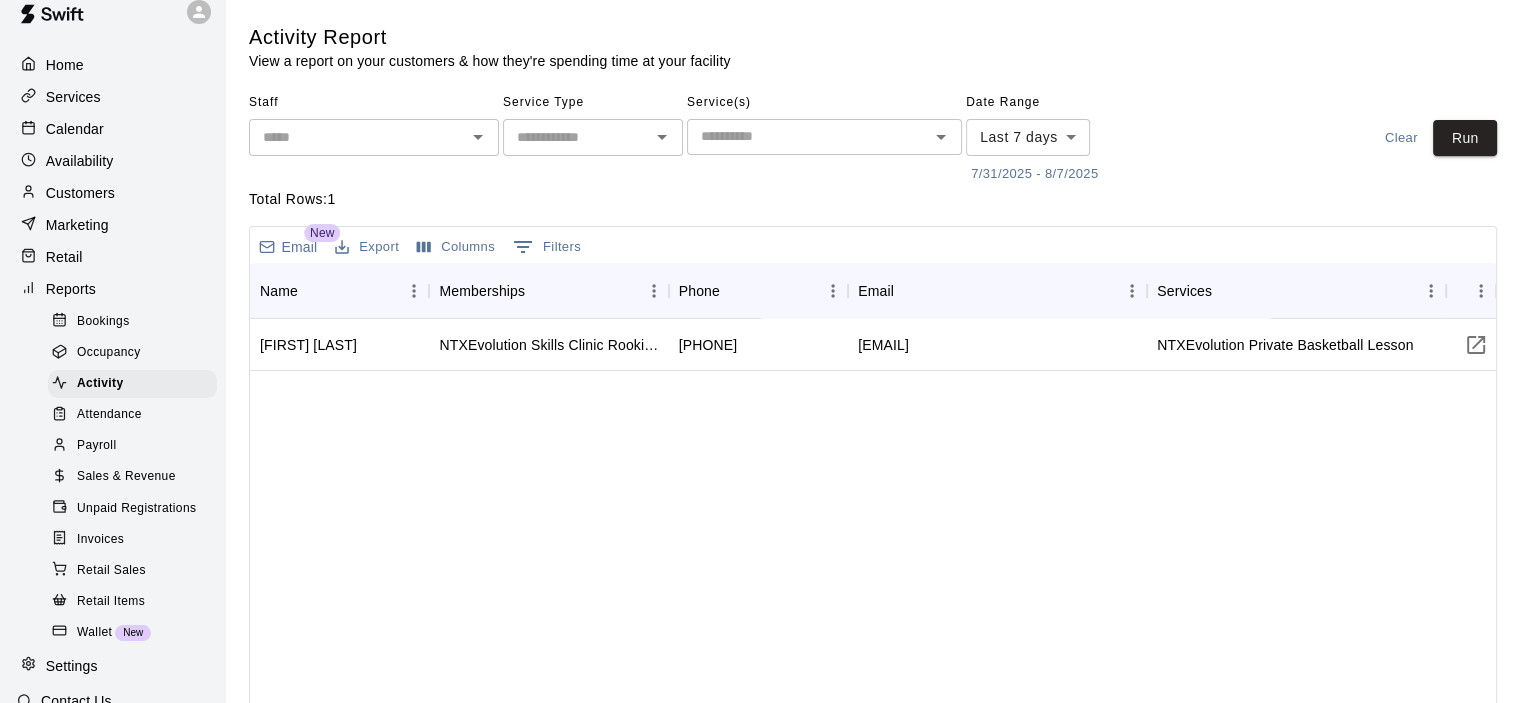 click 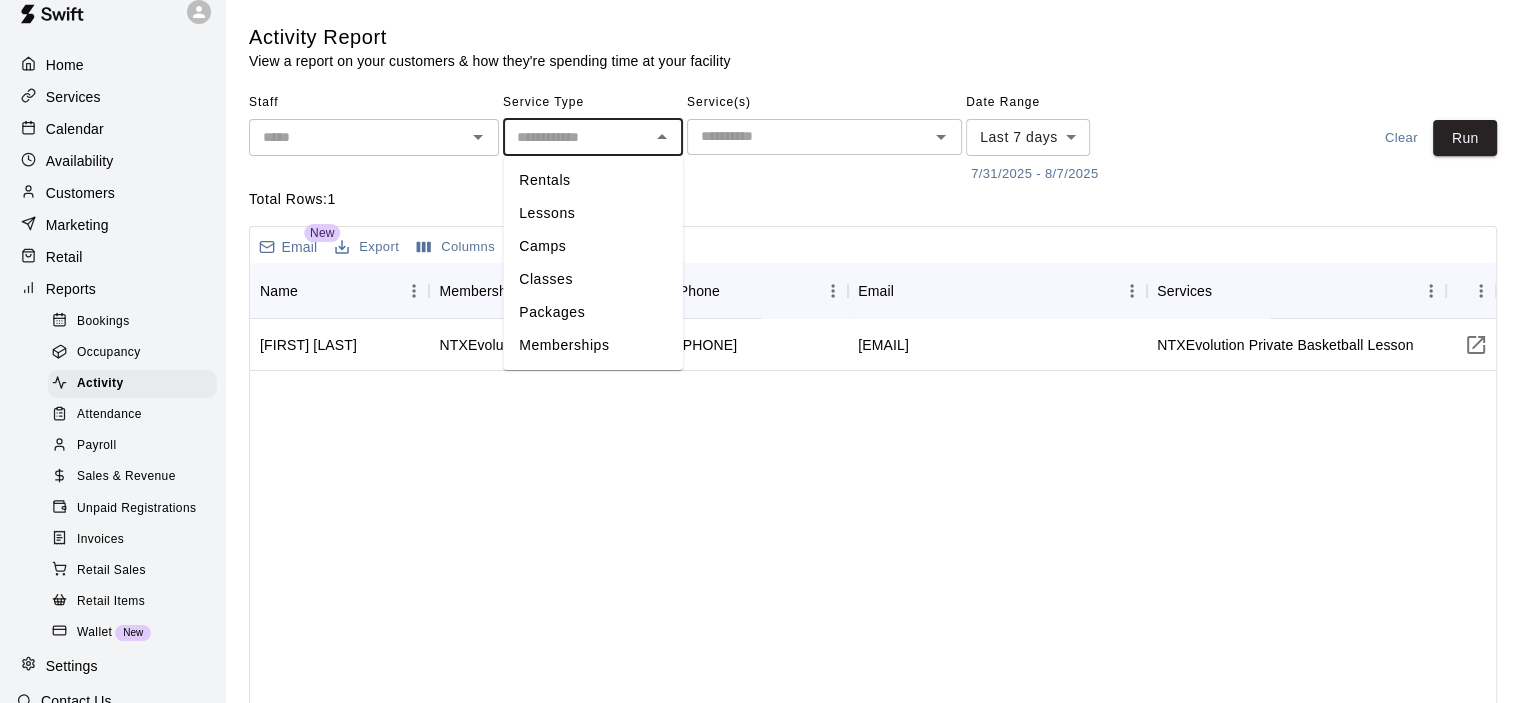 click on "Memberships" at bounding box center (593, 345) 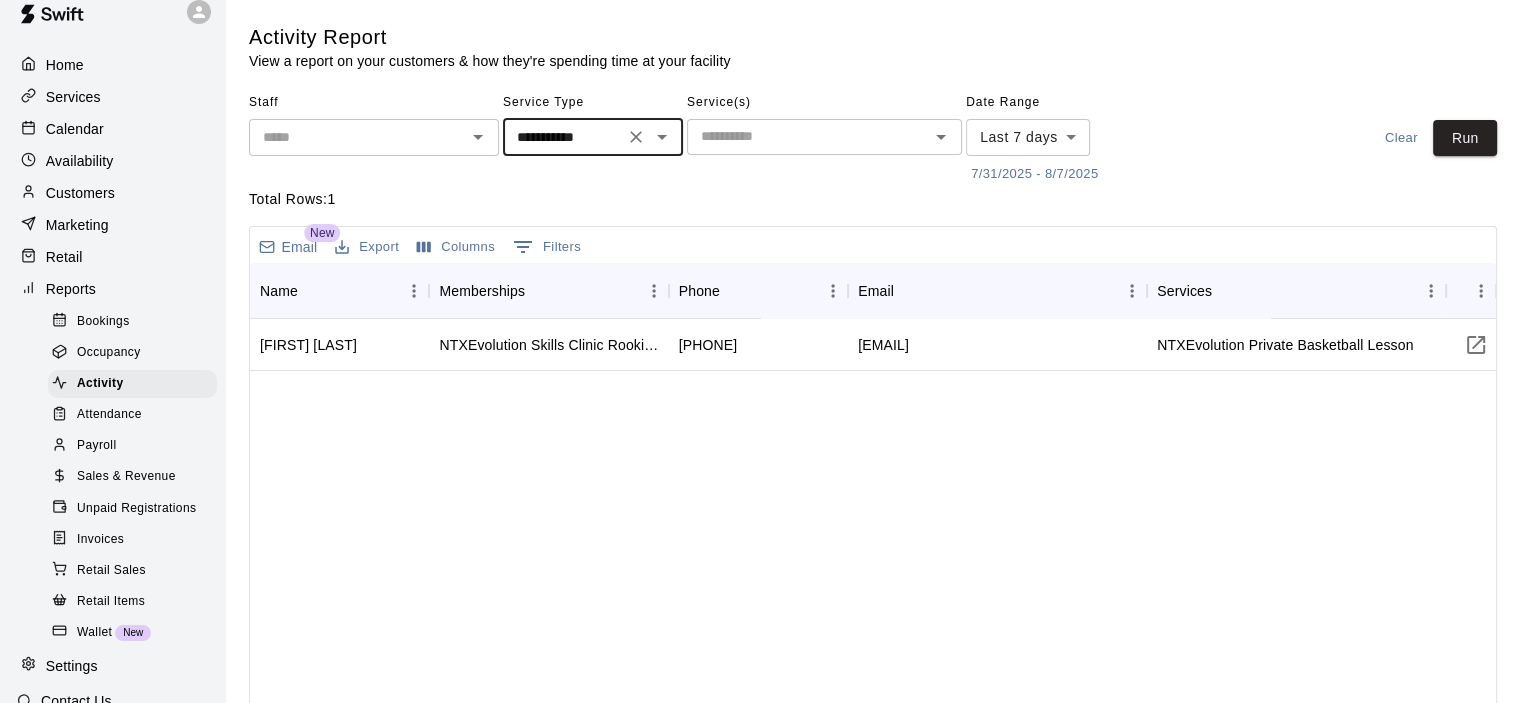click 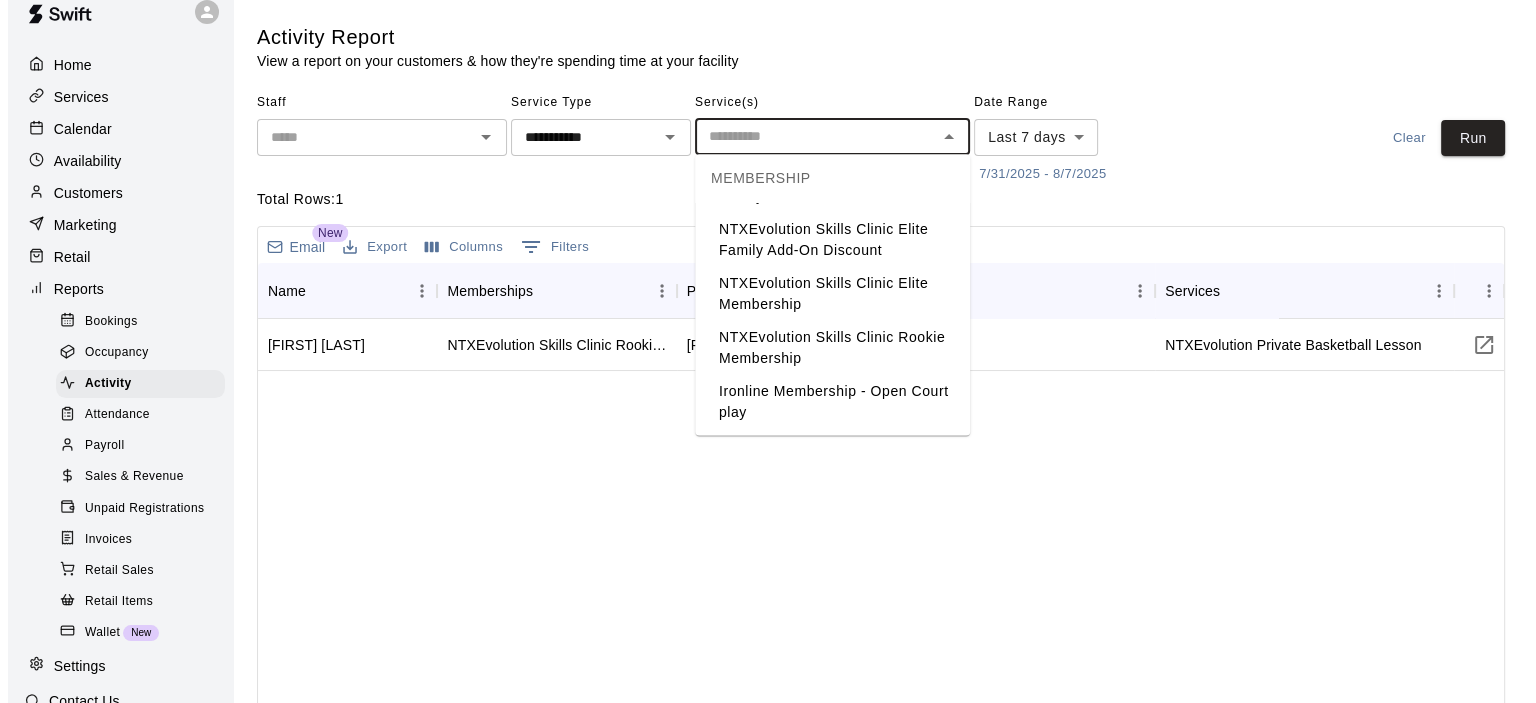 scroll, scrollTop: 322, scrollLeft: 0, axis: vertical 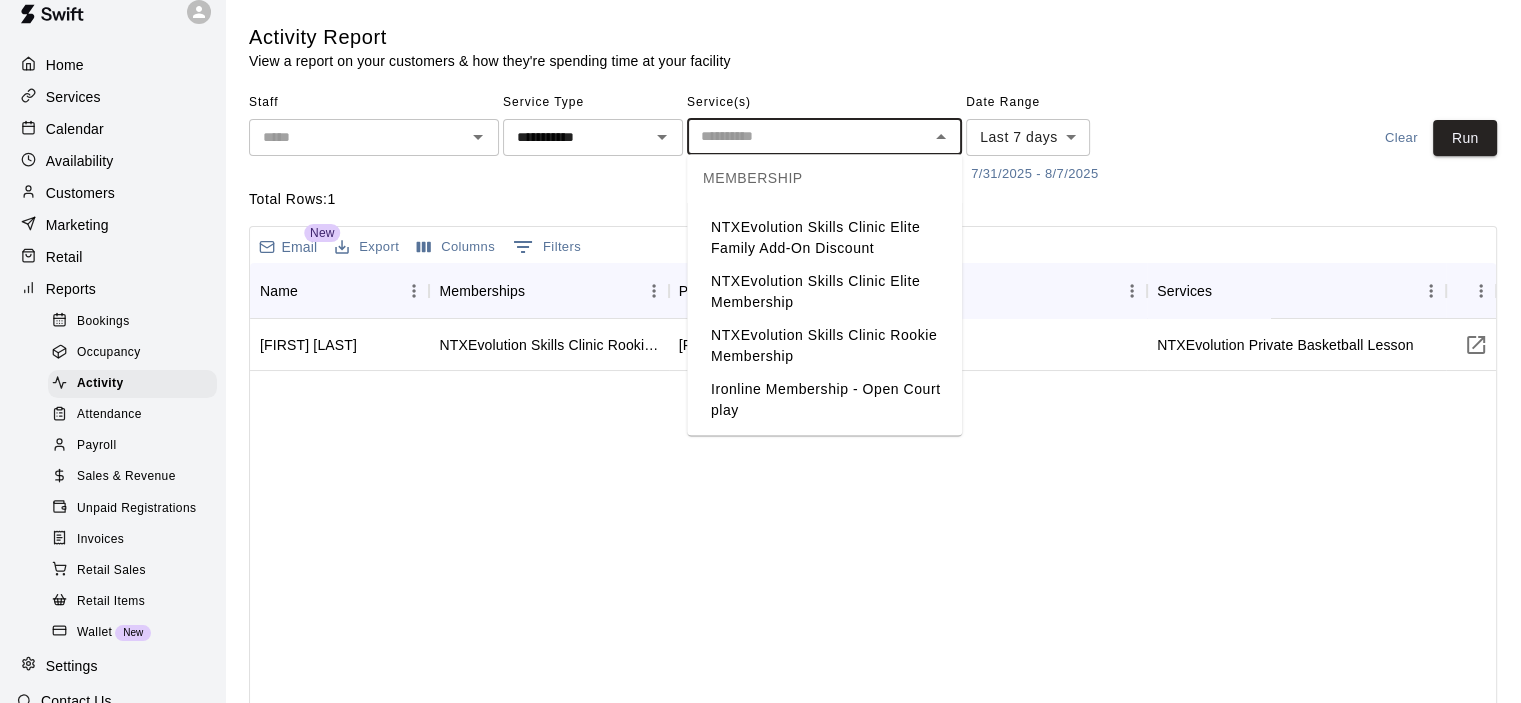 click on "Ironline Membership - Open Court play" at bounding box center [824, 400] 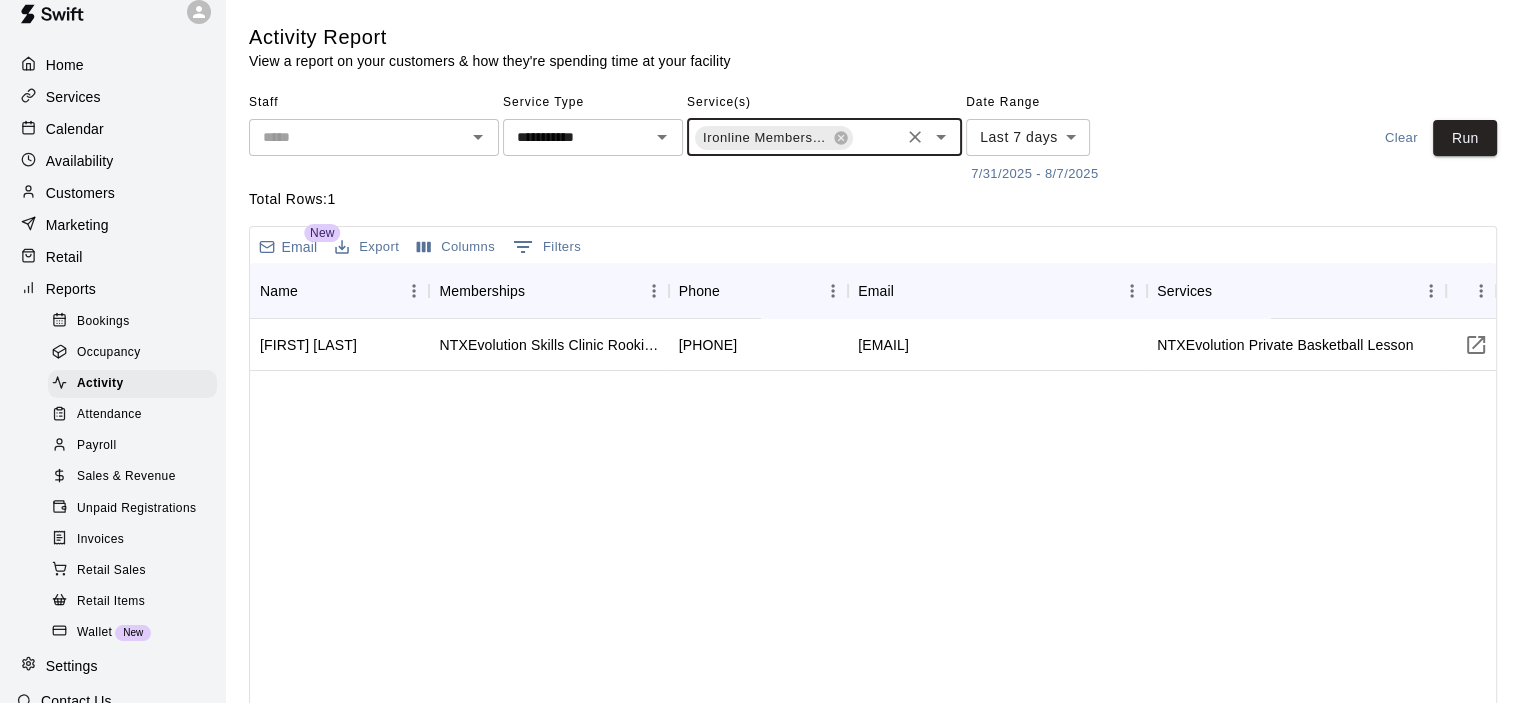 click on "**********" at bounding box center [760, 467] 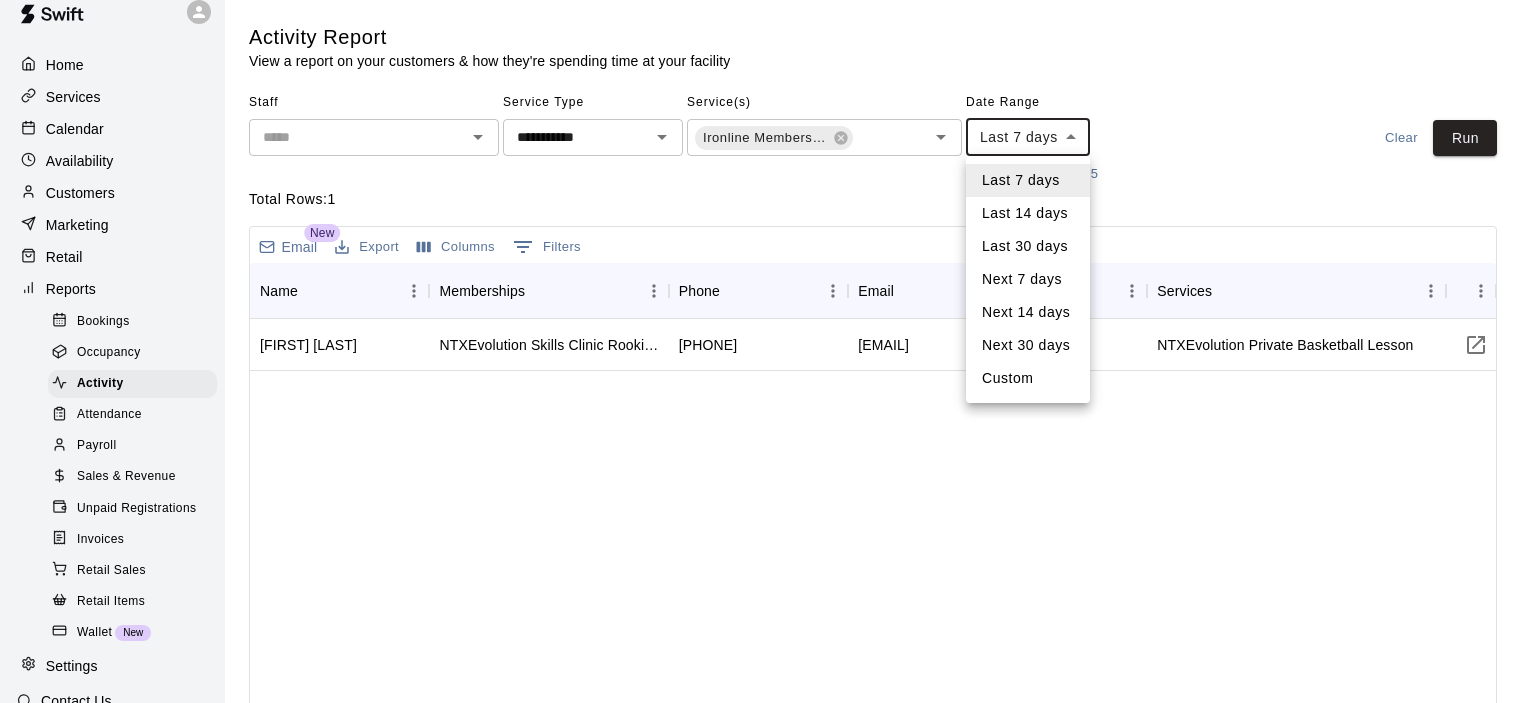 click on "Custom" at bounding box center [1028, 378] 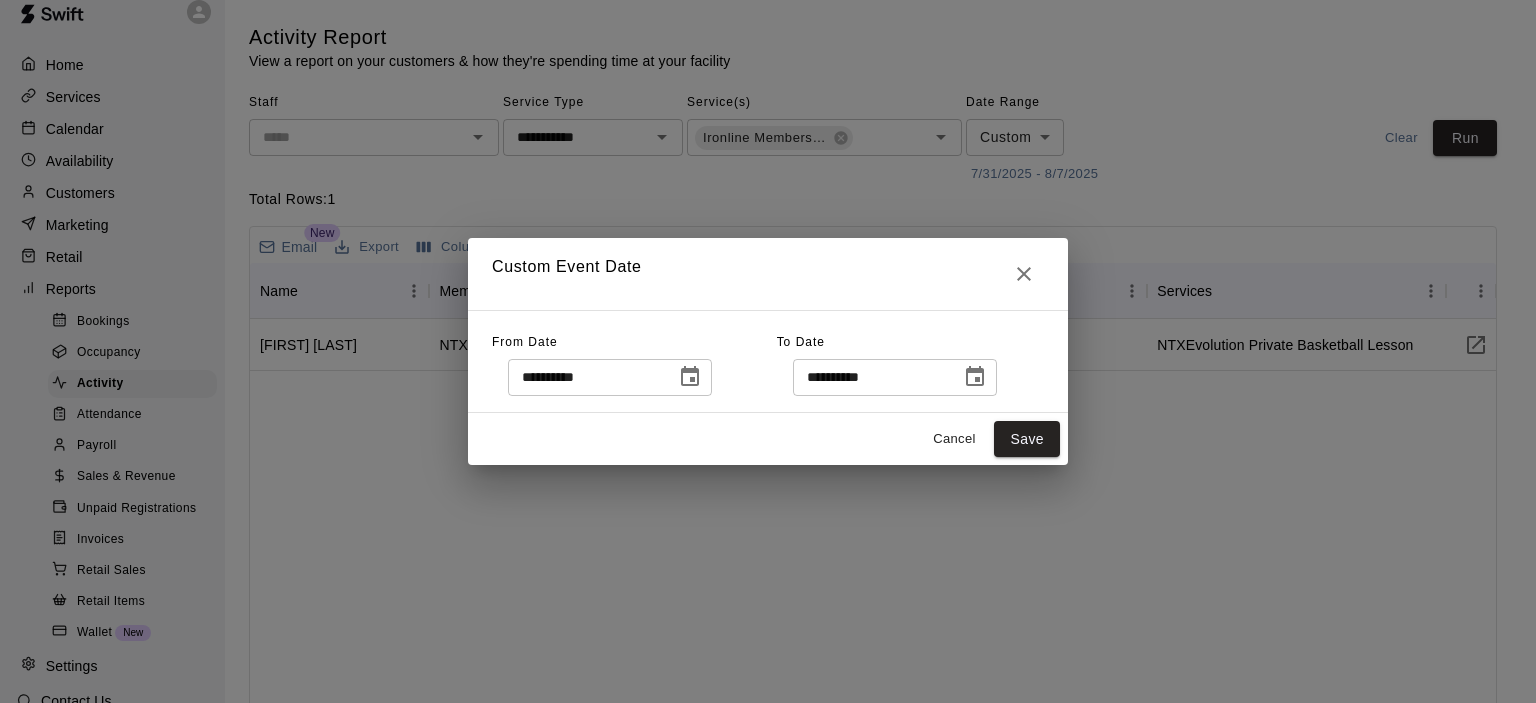 click 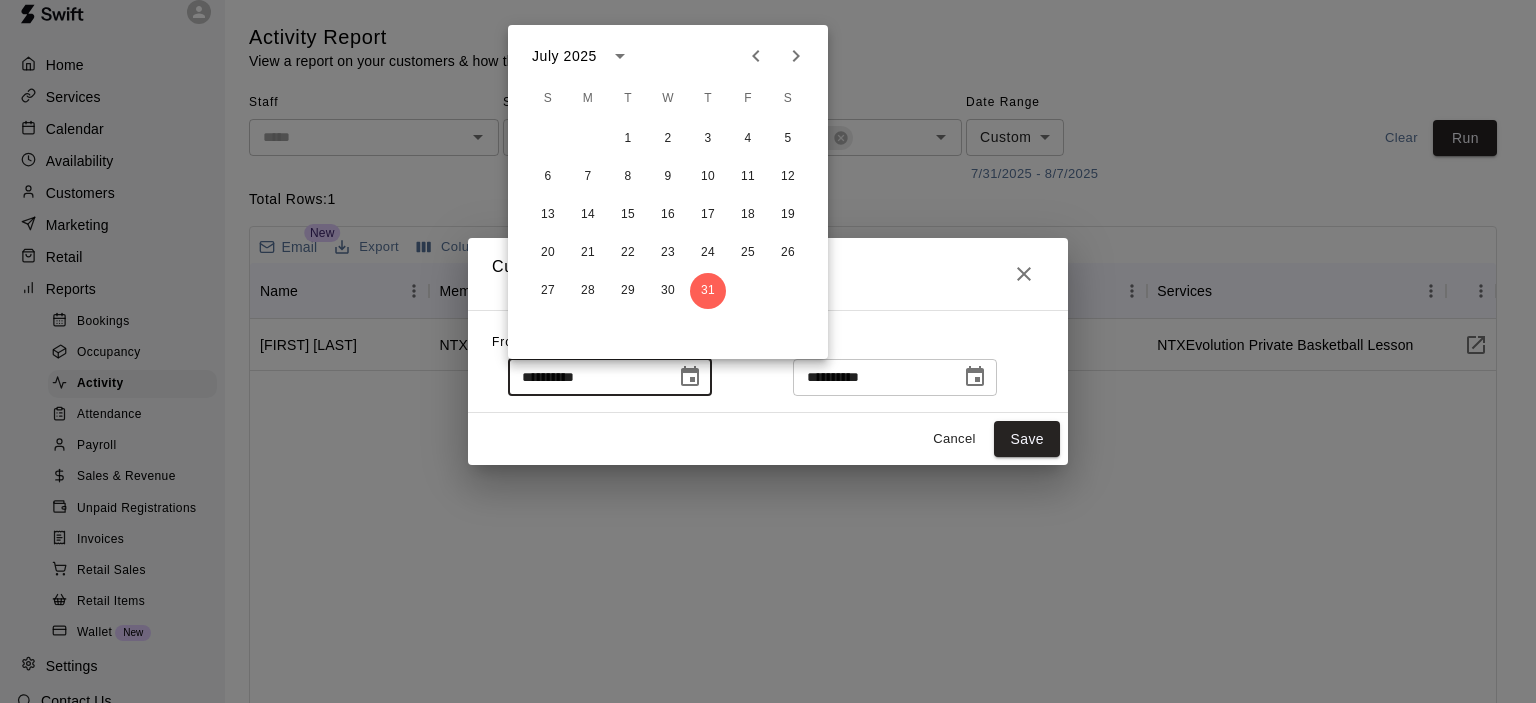 click 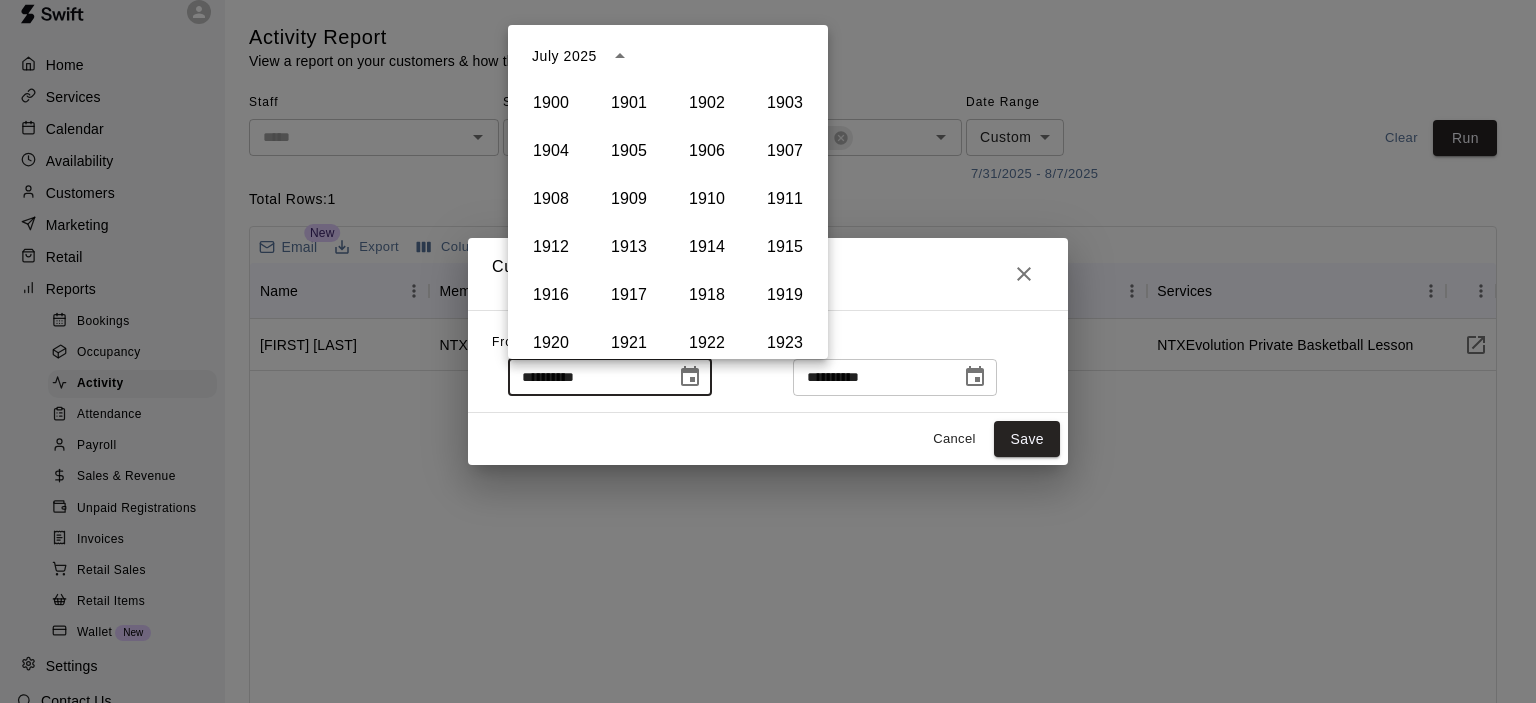 scroll, scrollTop: 1372, scrollLeft: 0, axis: vertical 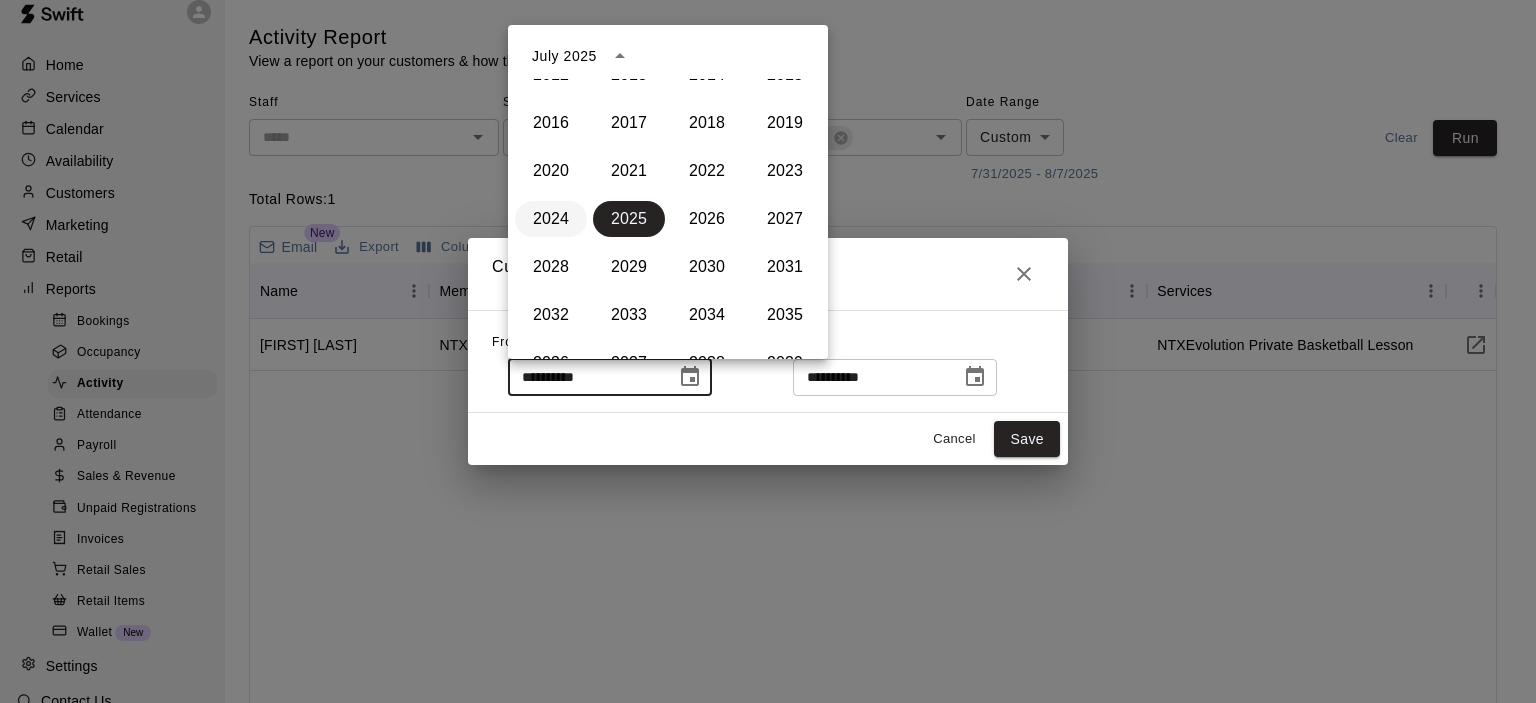 click on "2024" at bounding box center (551, 219) 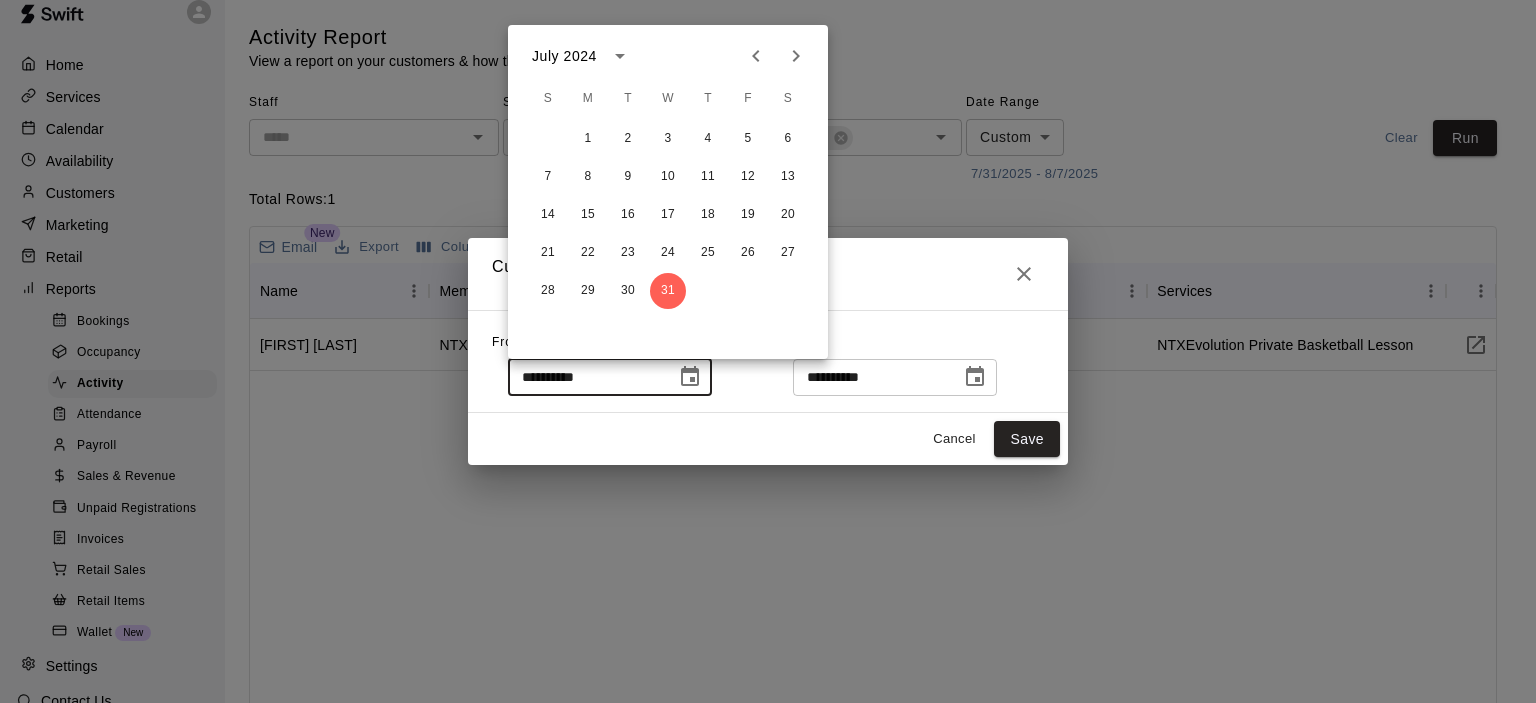 click on "July 2024" at bounding box center (564, 56) 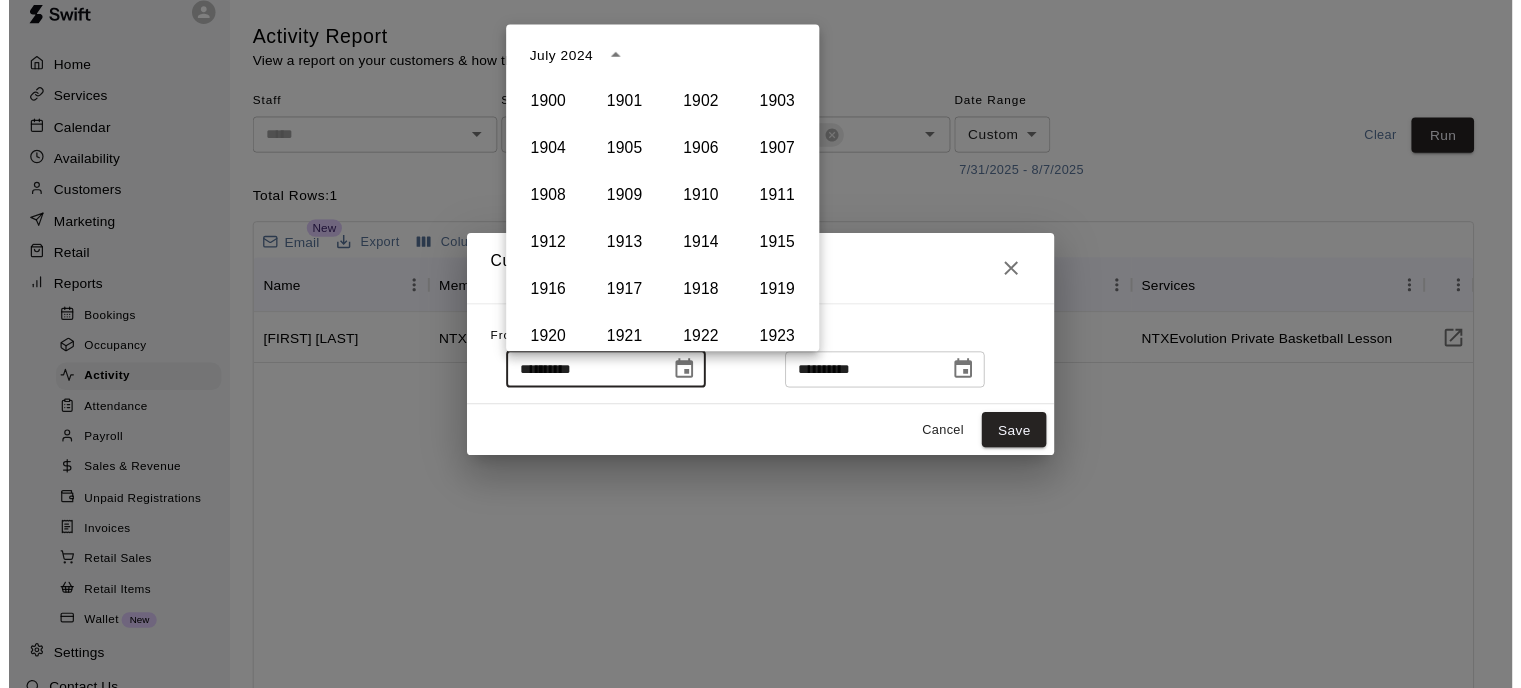 scroll, scrollTop: 1372, scrollLeft: 0, axis: vertical 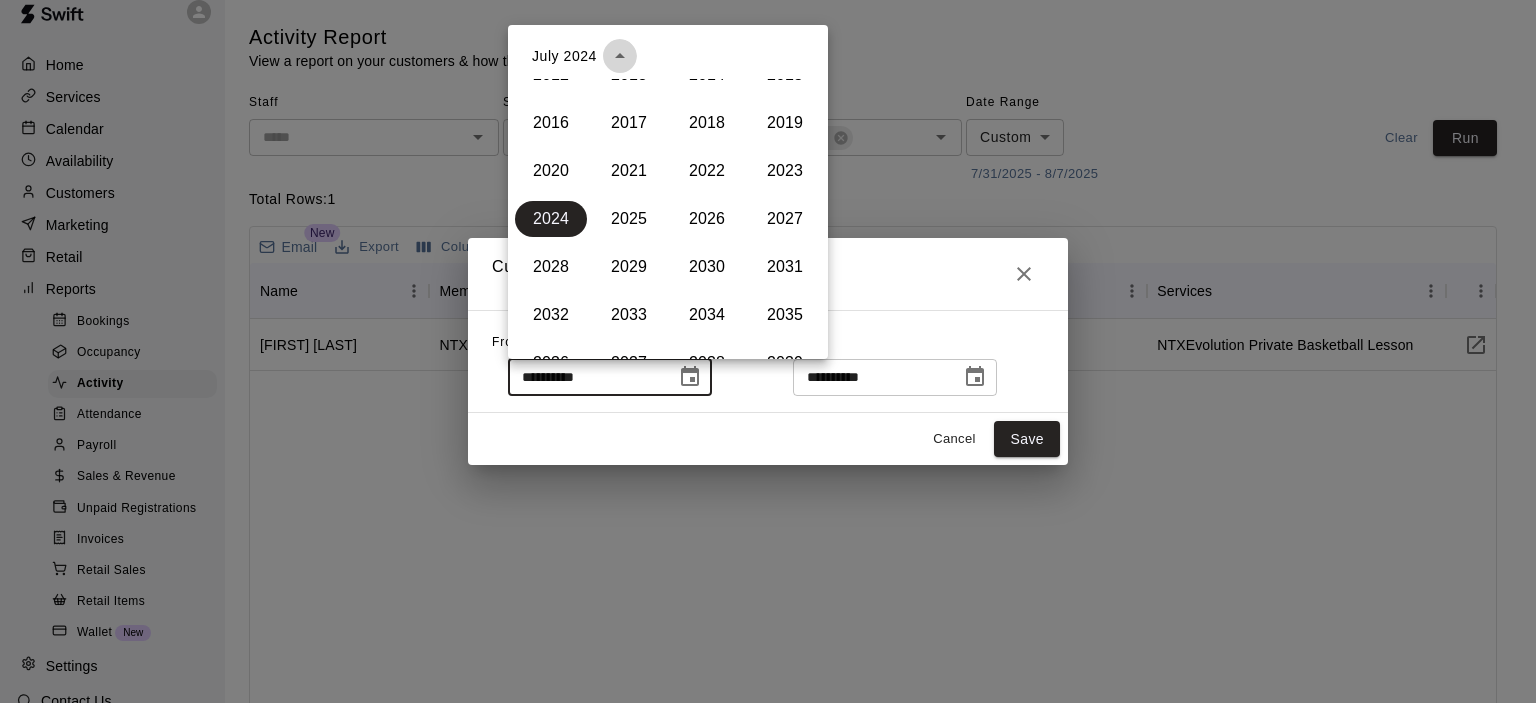 click 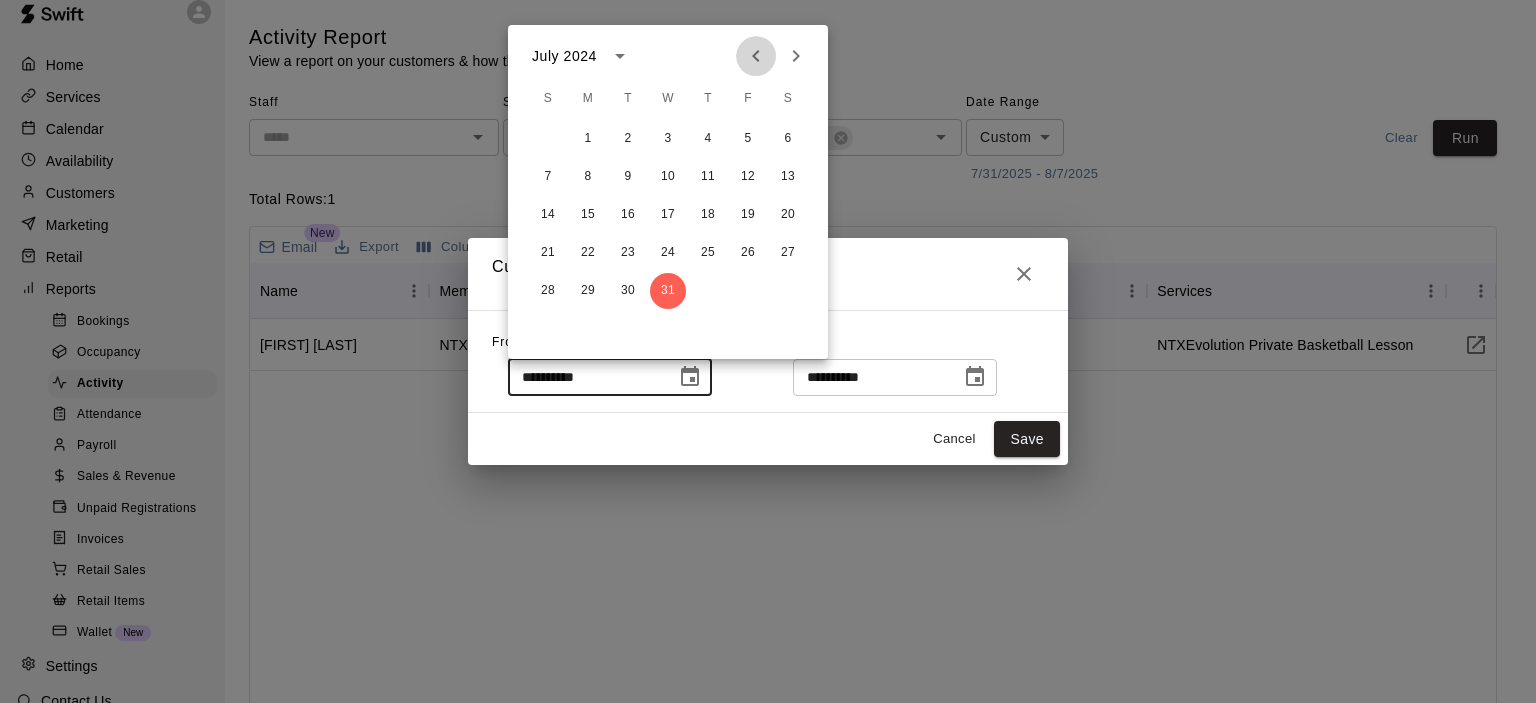 click 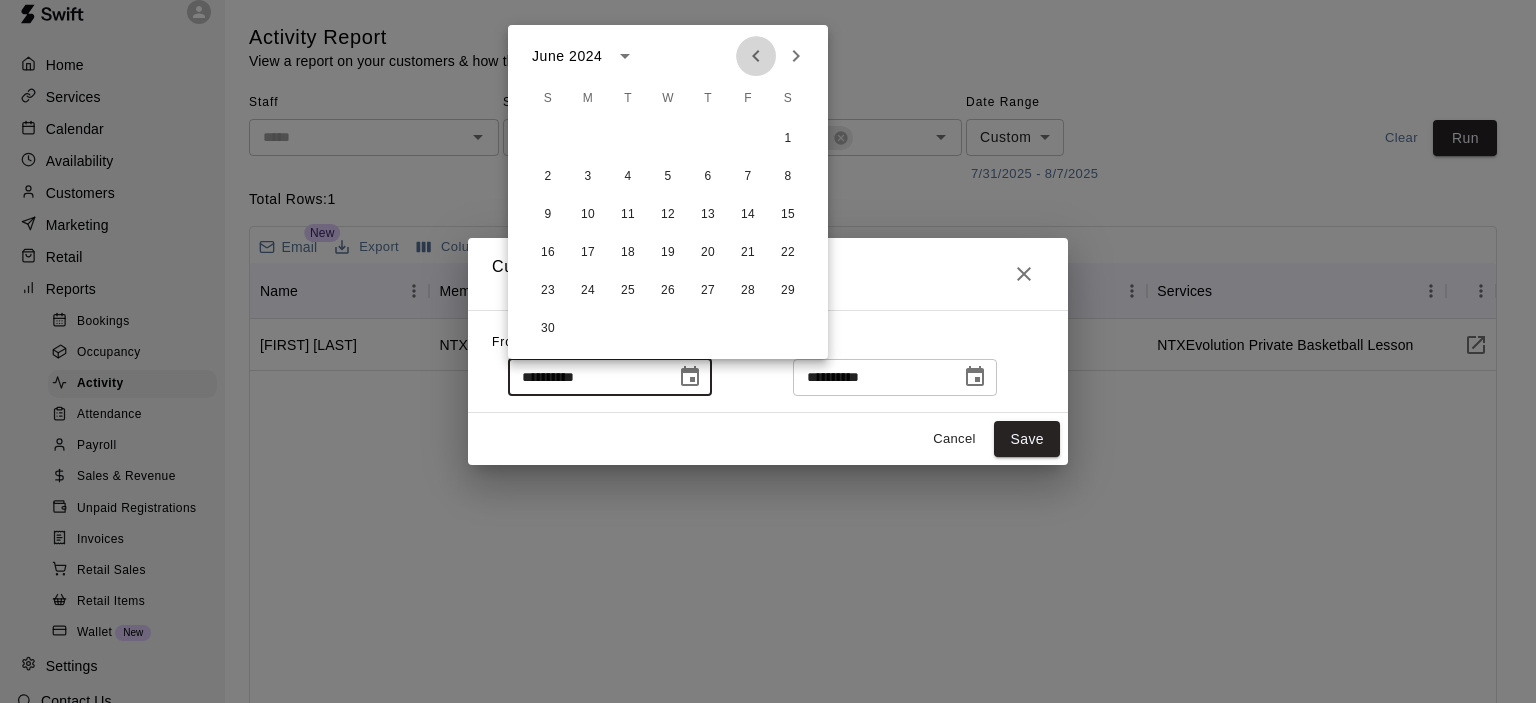 click 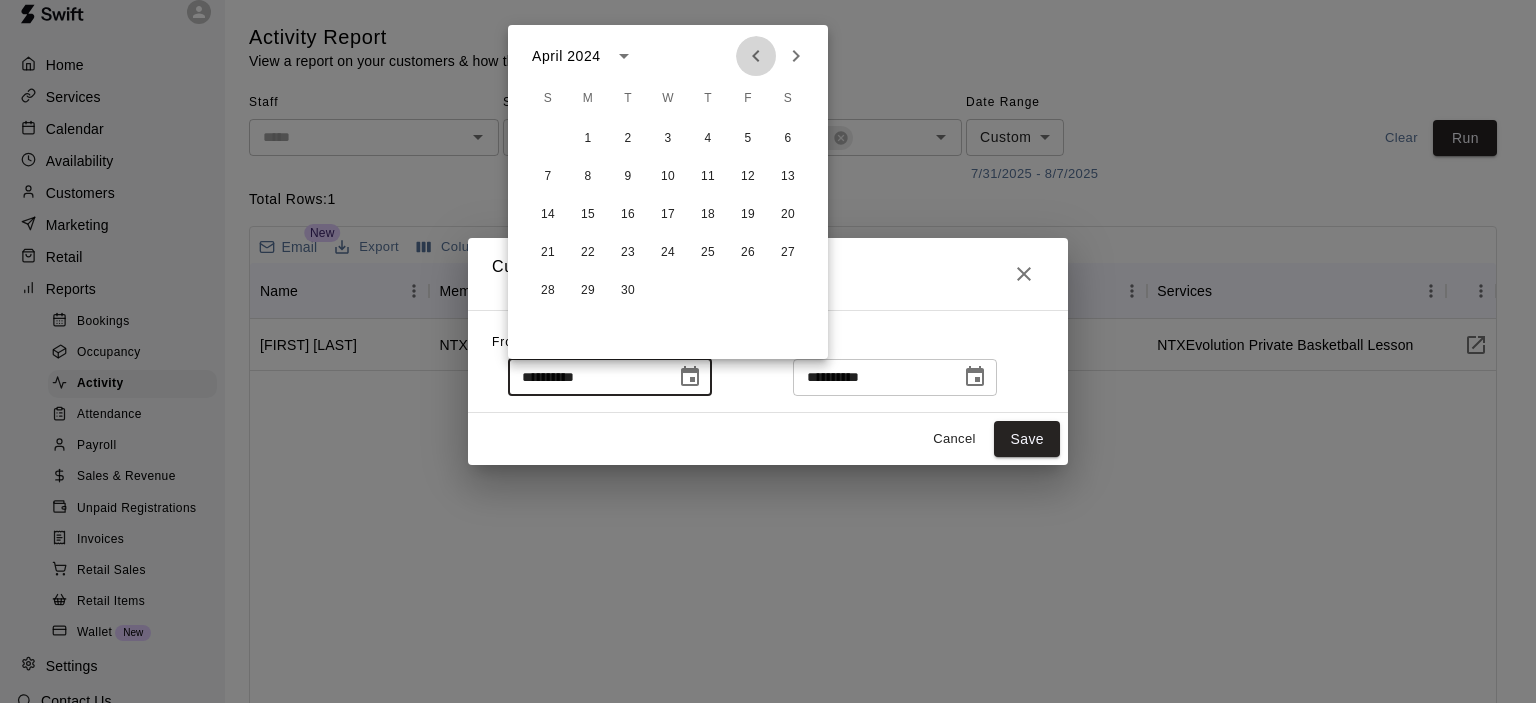 click 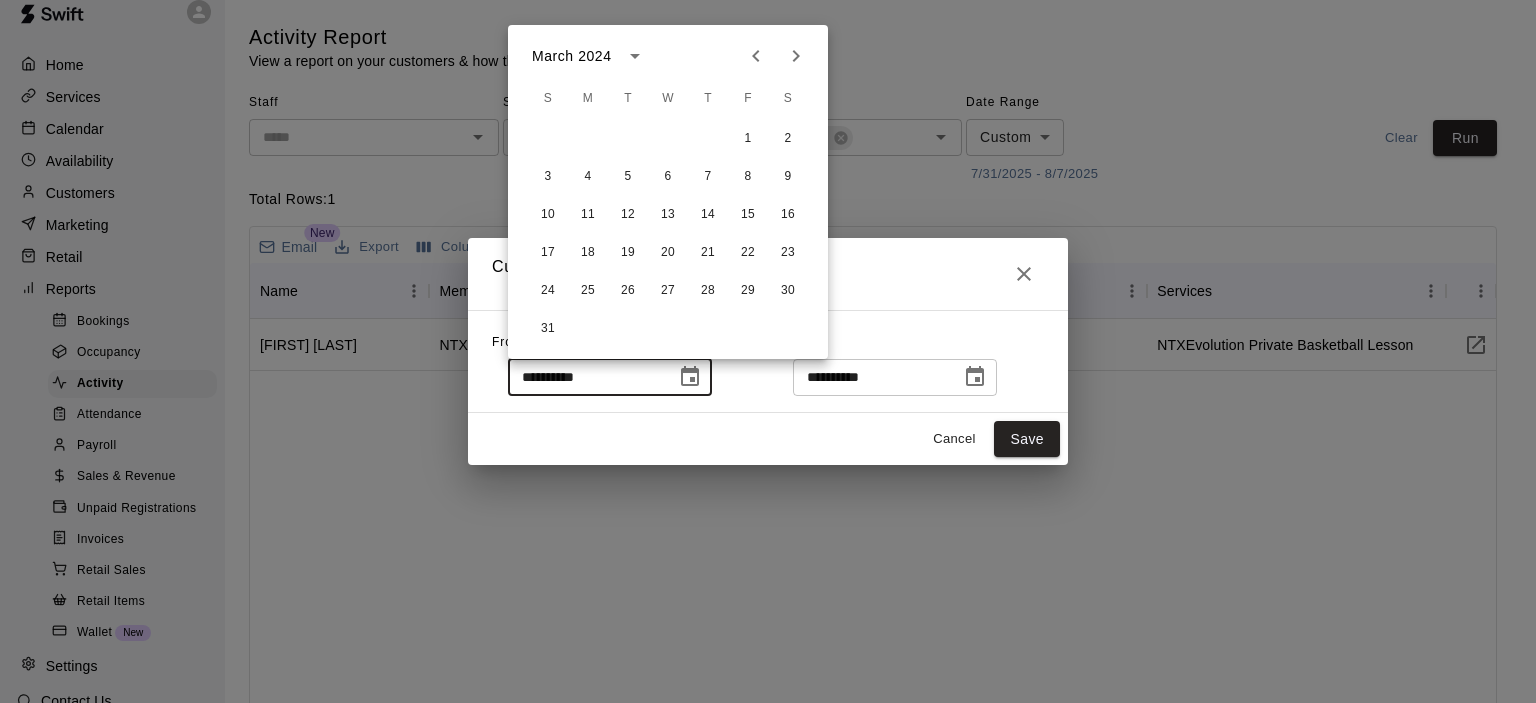 click 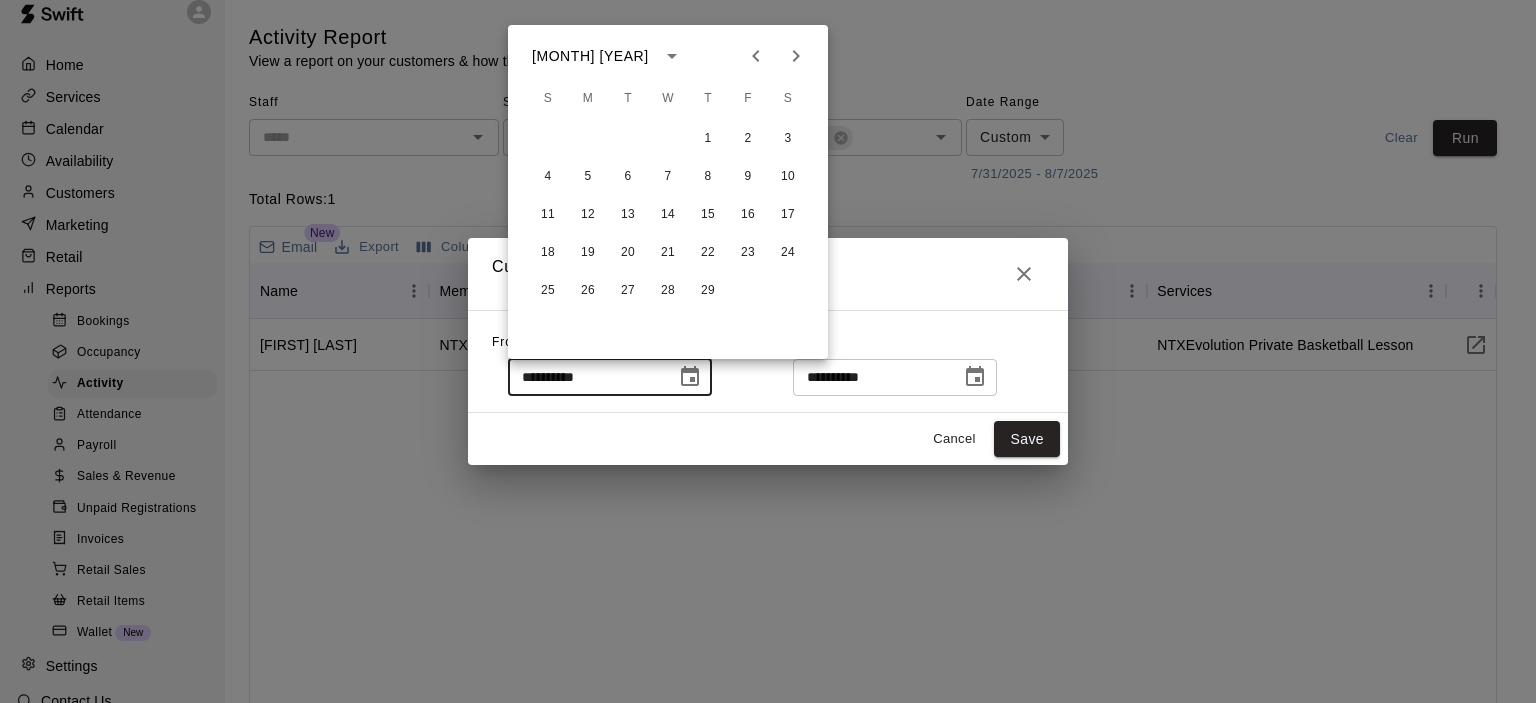 click 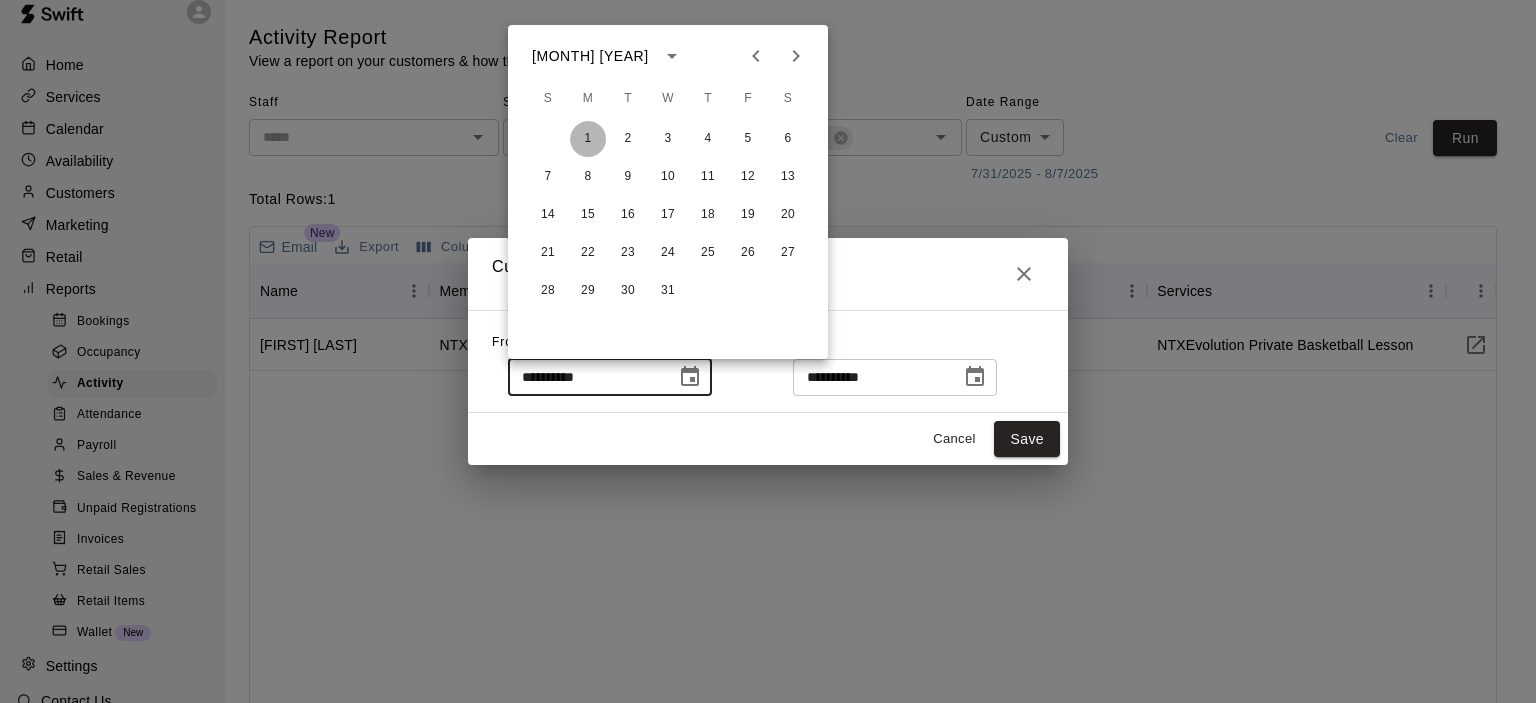click on "1" at bounding box center (588, 139) 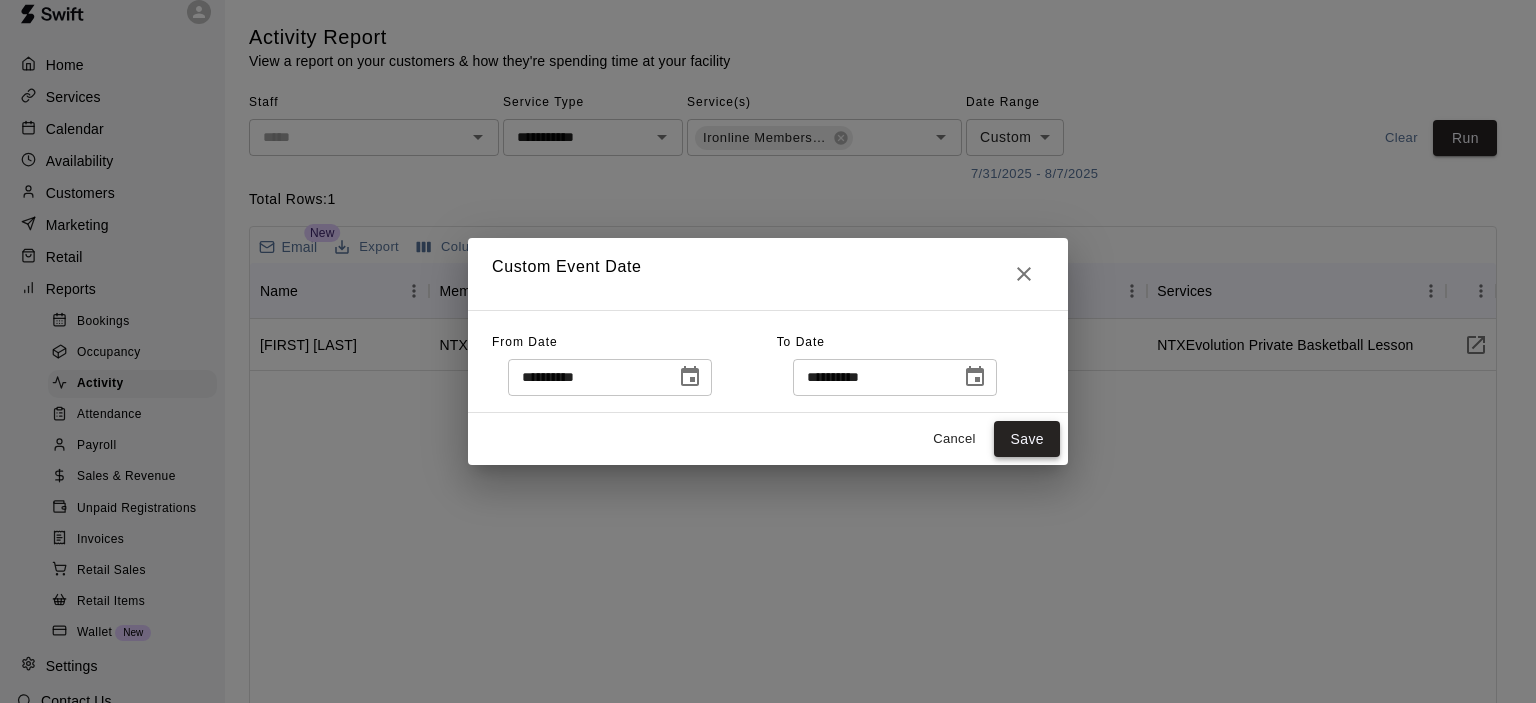 click on "Save" at bounding box center [1027, 439] 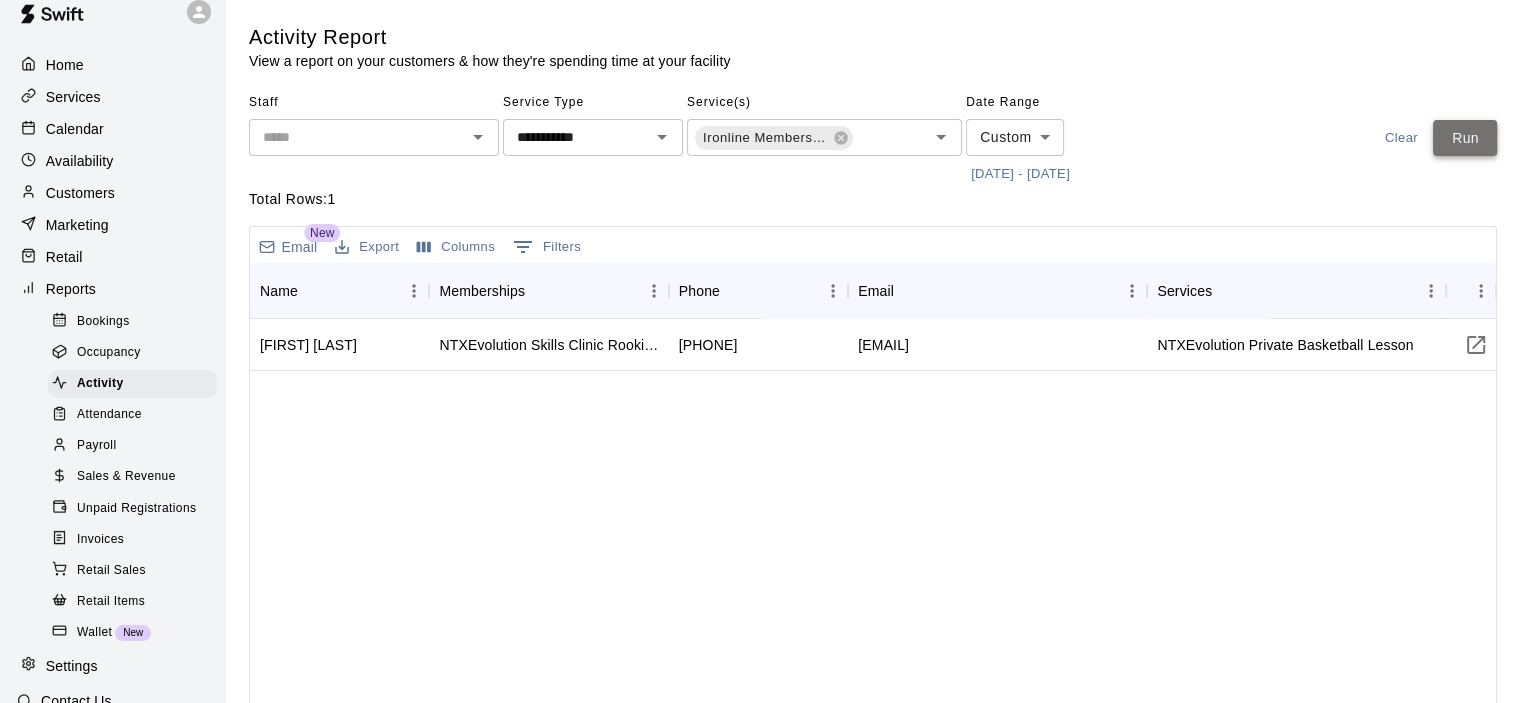 click on "Run" at bounding box center [1465, 138] 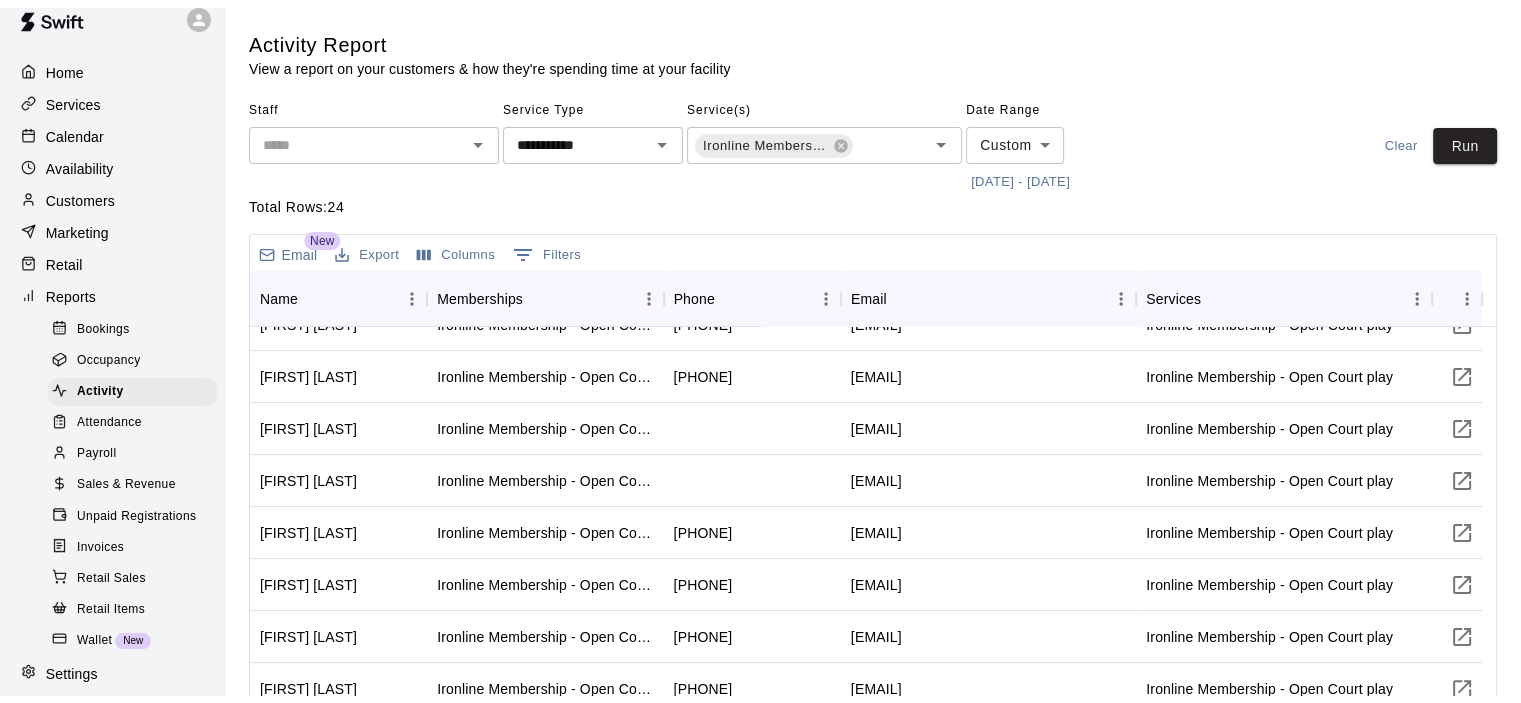 scroll, scrollTop: 693, scrollLeft: 0, axis: vertical 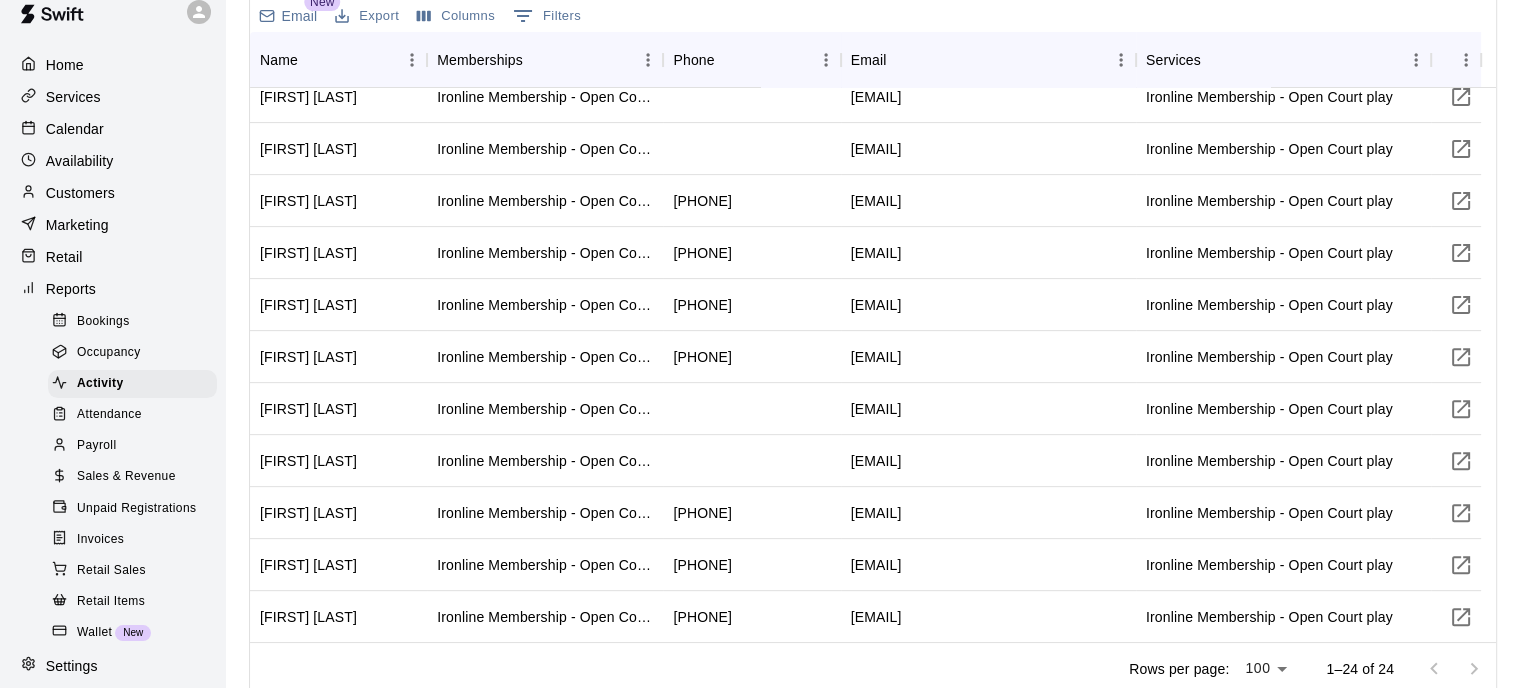 click at bounding box center (1454, 669) 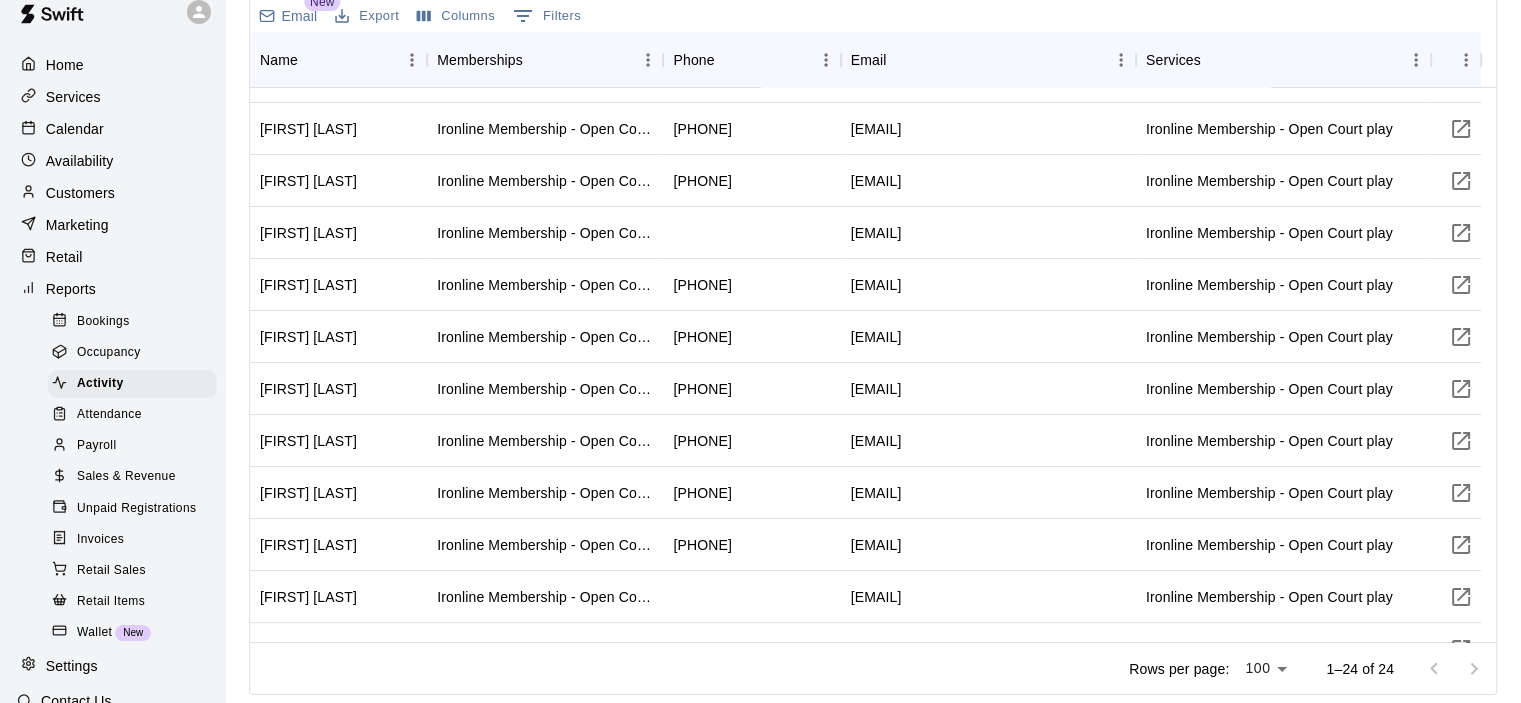 scroll, scrollTop: 0, scrollLeft: 0, axis: both 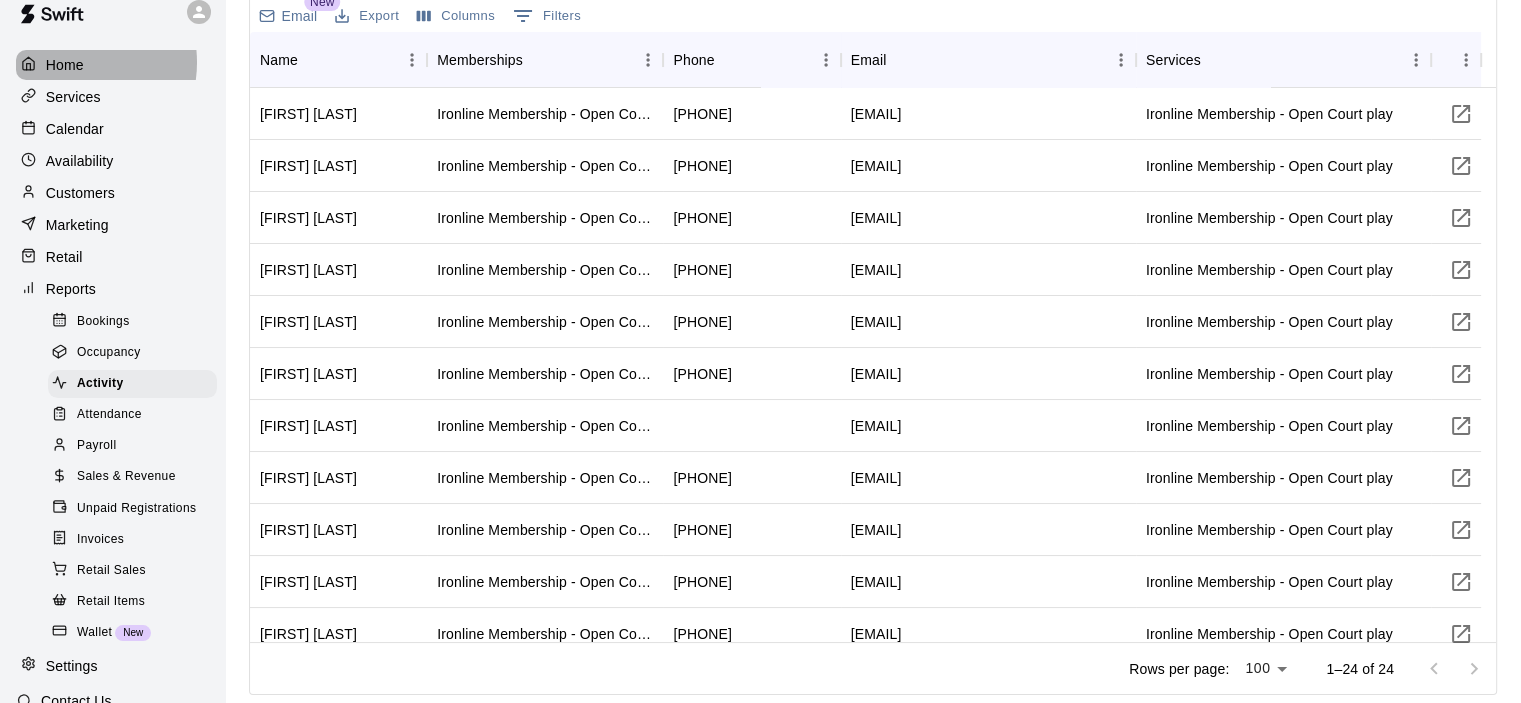 click on "Home" at bounding box center [65, 65] 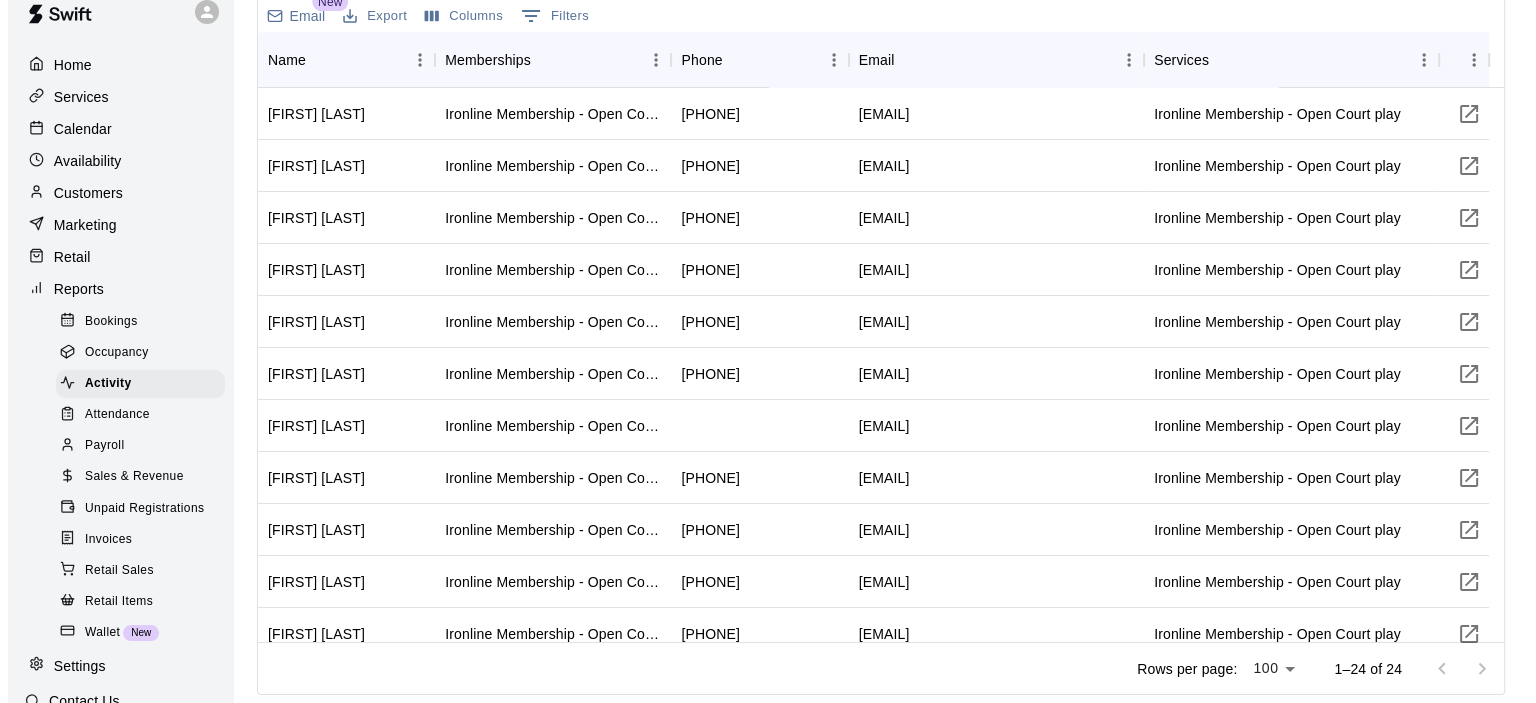 scroll, scrollTop: 0, scrollLeft: 0, axis: both 